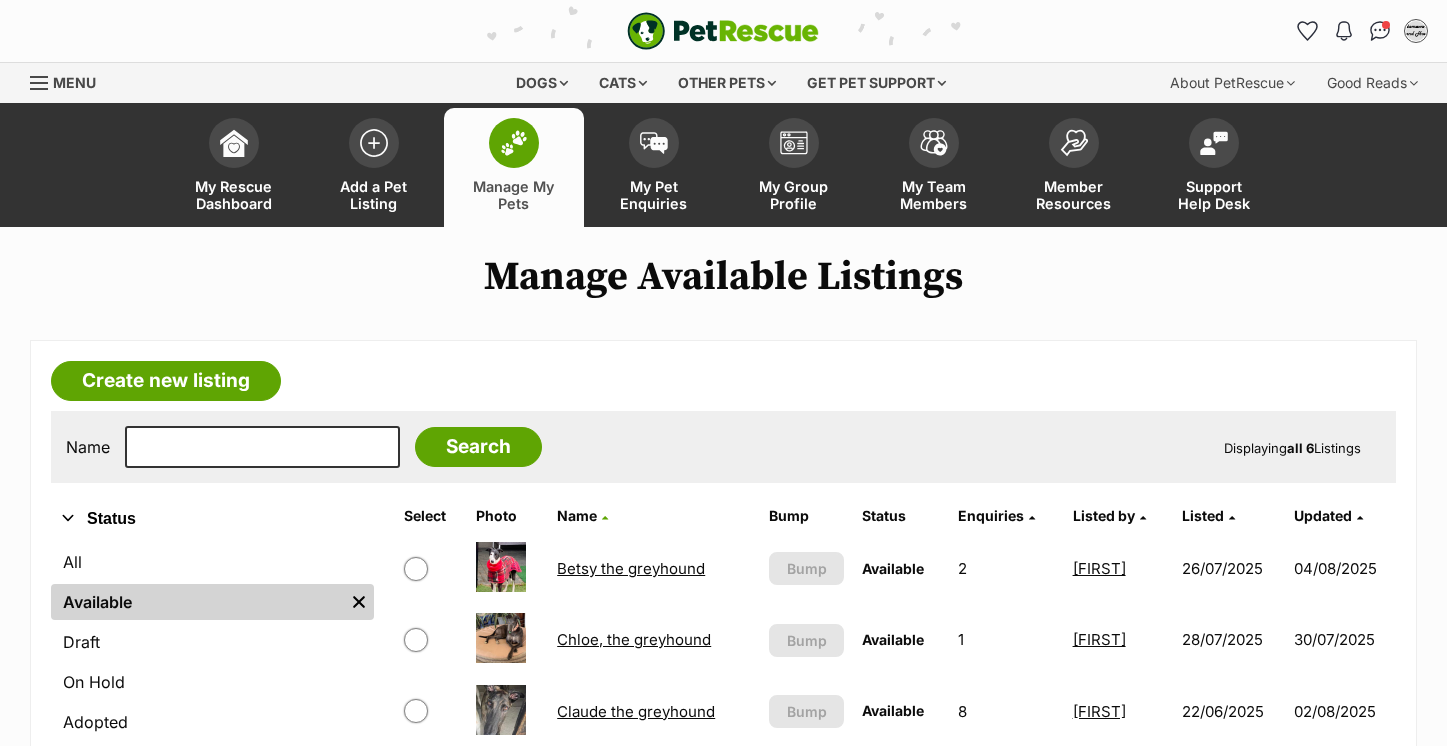 scroll, scrollTop: 0, scrollLeft: 0, axis: both 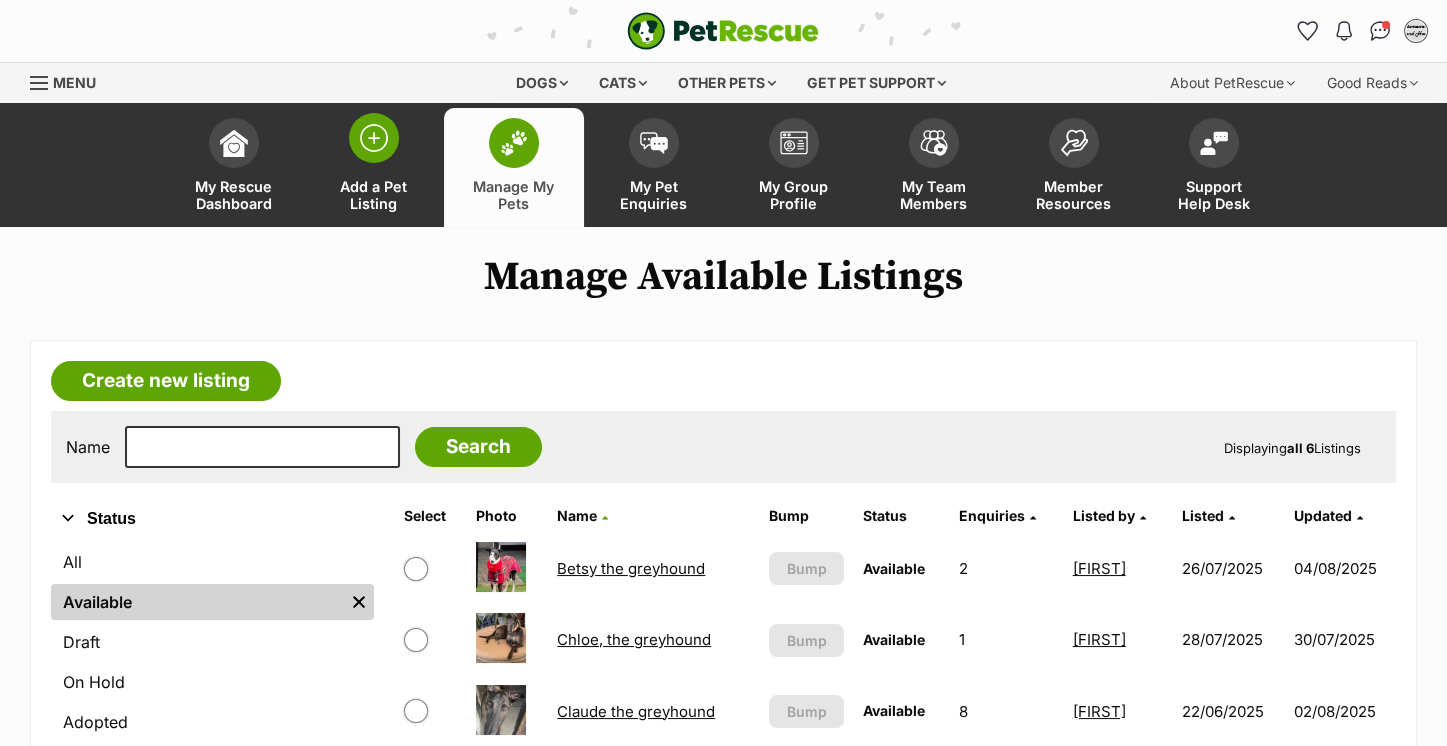 click at bounding box center (374, 138) 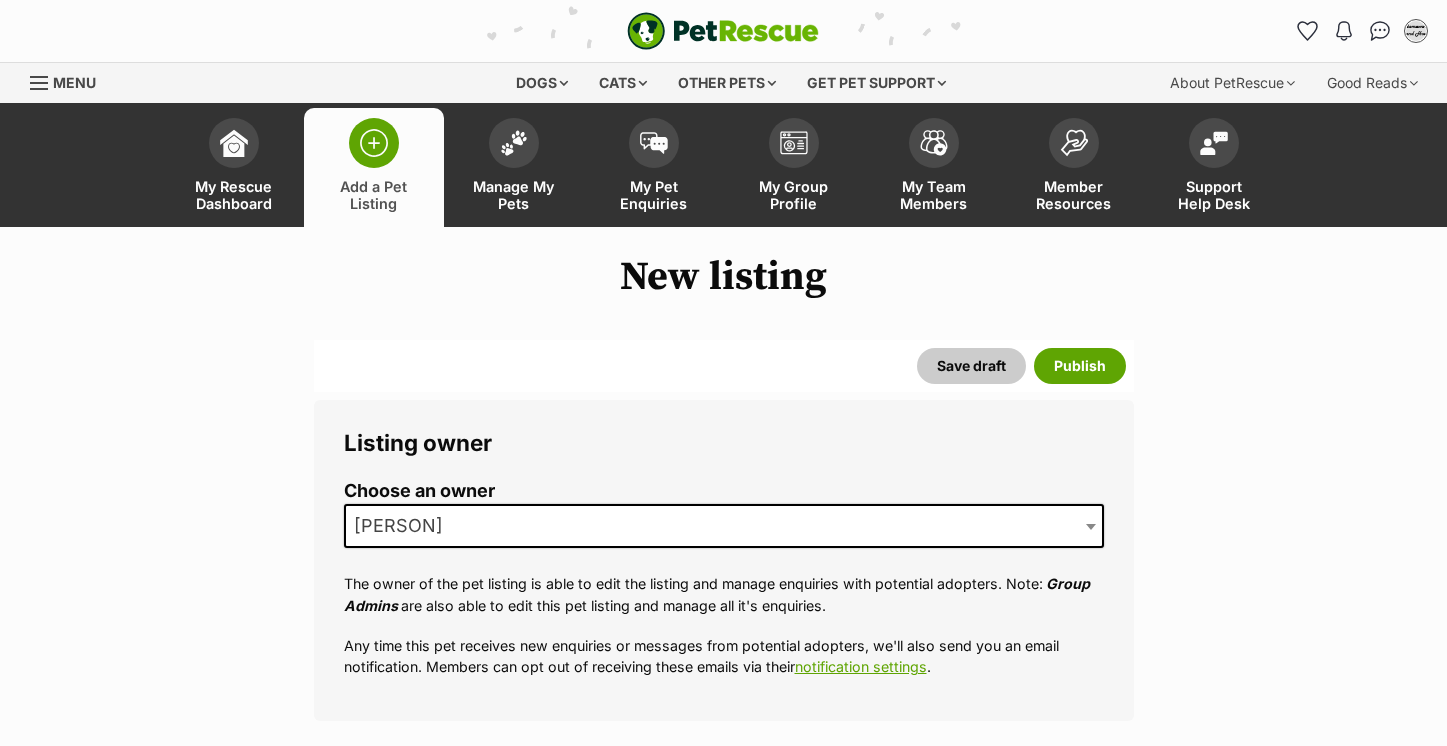 scroll, scrollTop: 0, scrollLeft: 0, axis: both 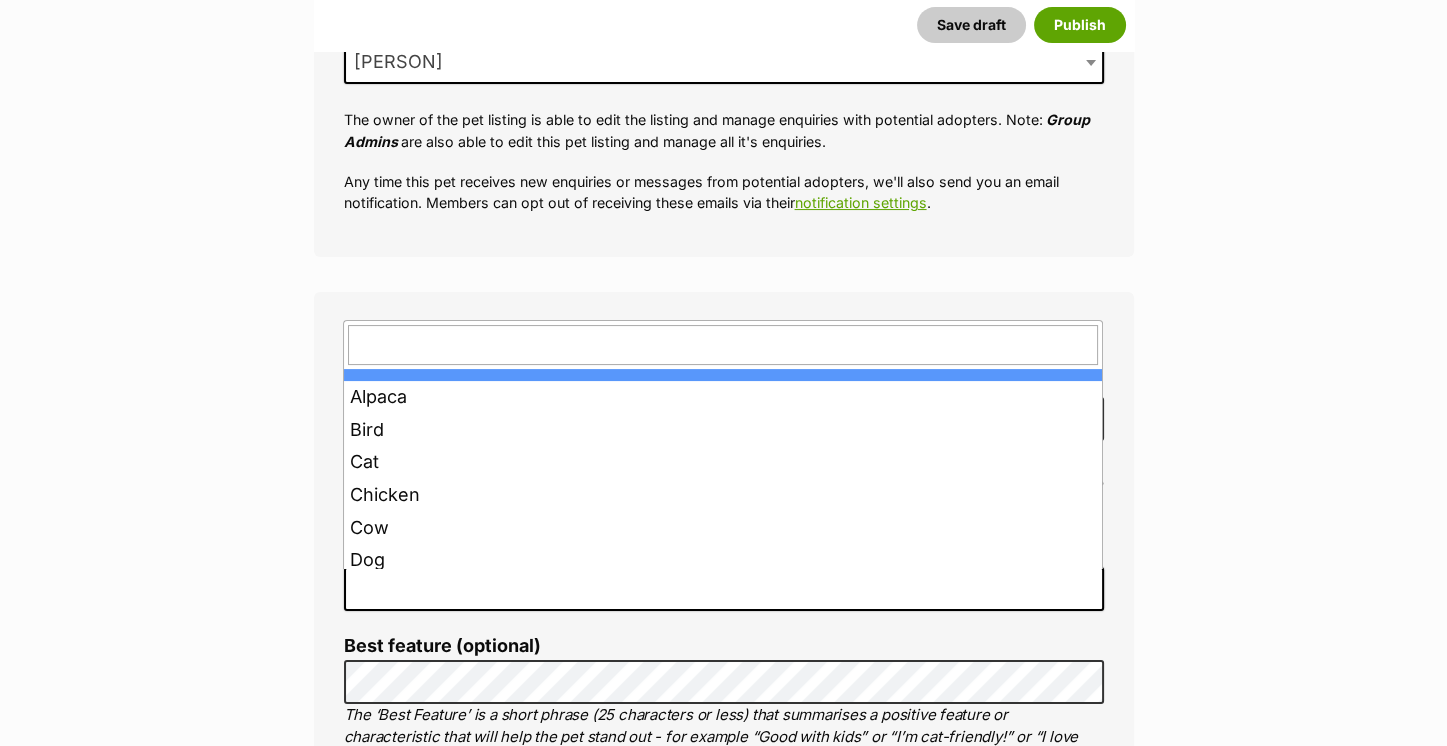 click at bounding box center (724, 589) 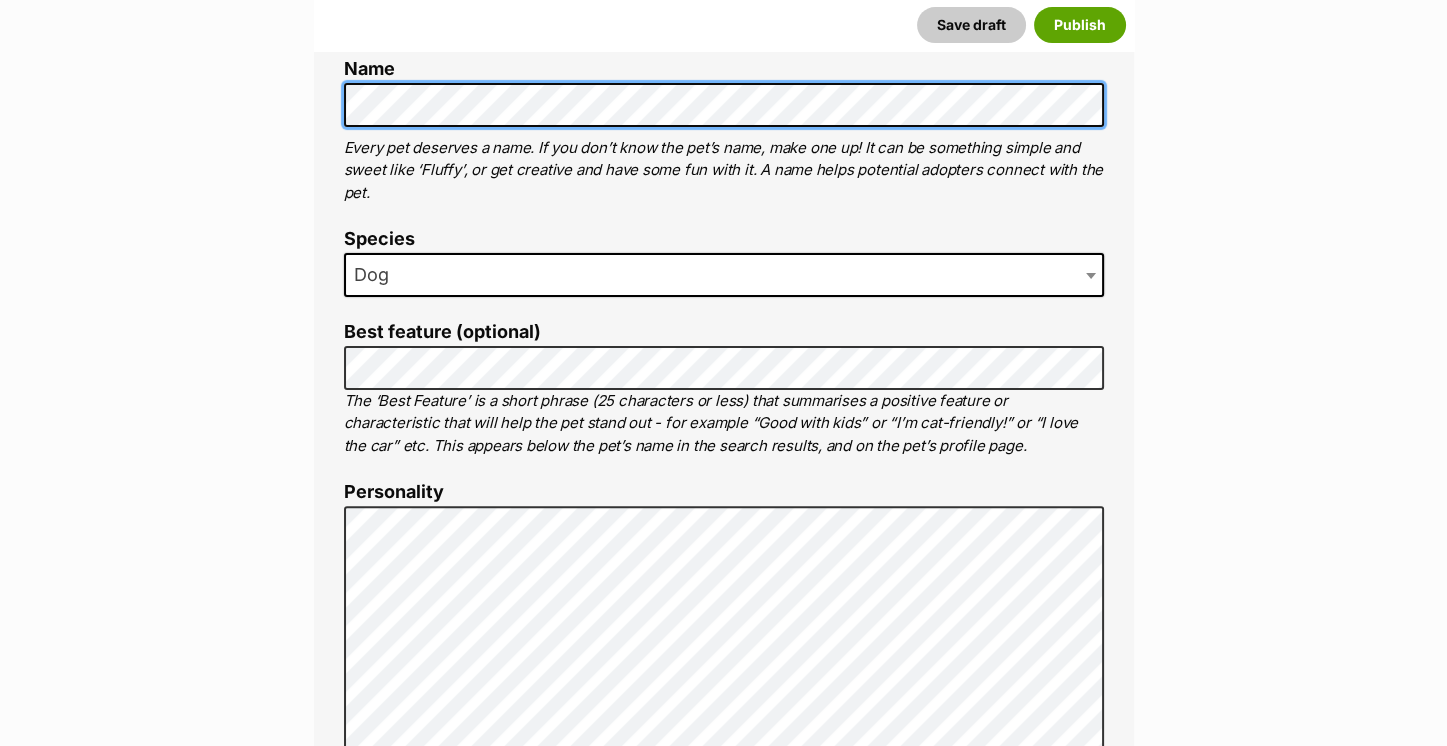 scroll, scrollTop: 858, scrollLeft: 0, axis: vertical 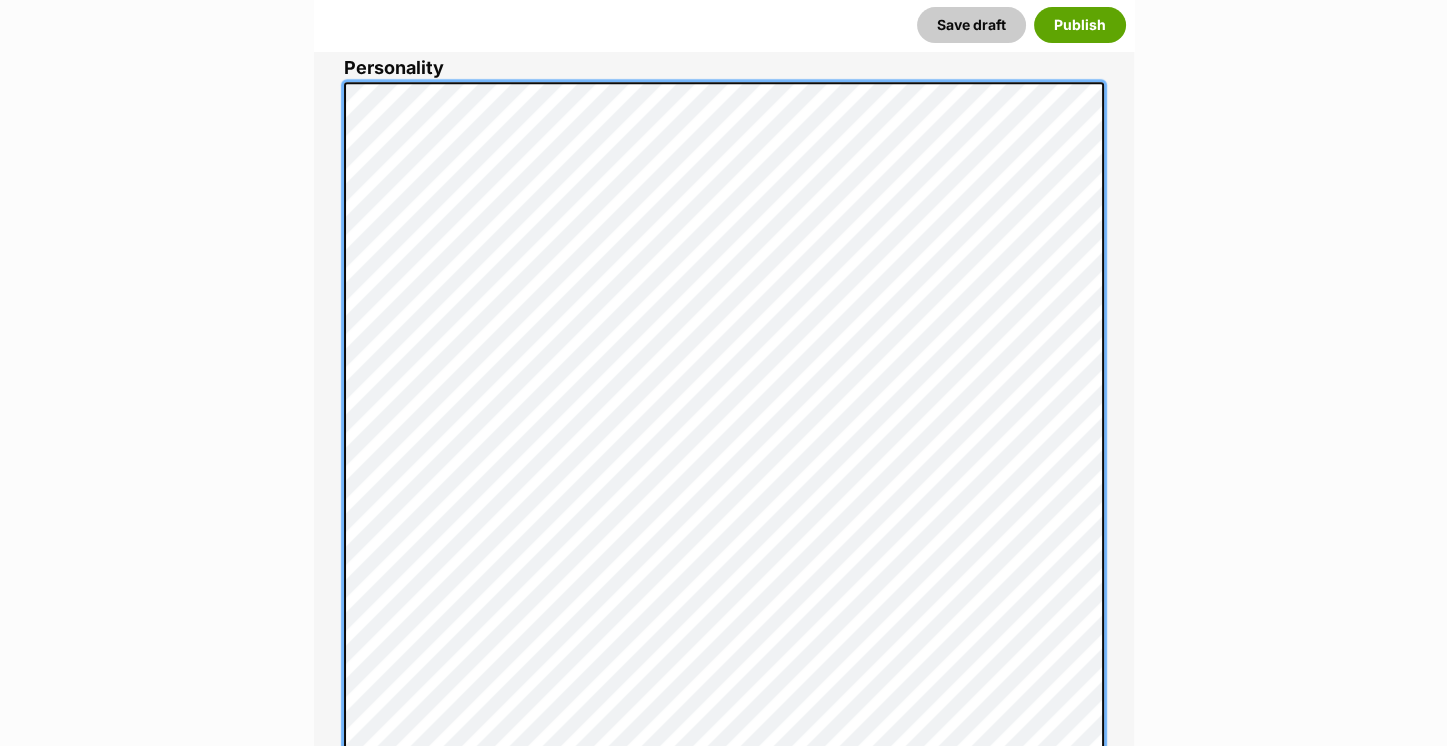 click on "About This Pet Name
Henlo there, it looks like you might be using the pet name field to indicate that this pet is now on hold - we recommend updating the status to on hold from the listing page instead!
Every pet deserves a name. If you don’t know the pet’s name, make one up! It can be something simple and sweet like ‘Fluffy’, or get creative and have some fun with it. A name helps potential adopters connect with the pet.
Species Dog
Best feature (optional)
The ‘Best Feature’ is a short phrase (25 characters or less) that summarises a positive feature or characteristic that will help the pet stand out - for example “Good with kids” or “I’m cat-friendly!” or “I love the car” etc. This appears below the pet’s name in the search results, and on the pet’s profile page.
Personality 6025  characters remaining
How to write a great pet profile  for more tips and our  Pet Listing Rules  for more info.
Generate a profile using AI
Beta
." at bounding box center (724, 659) 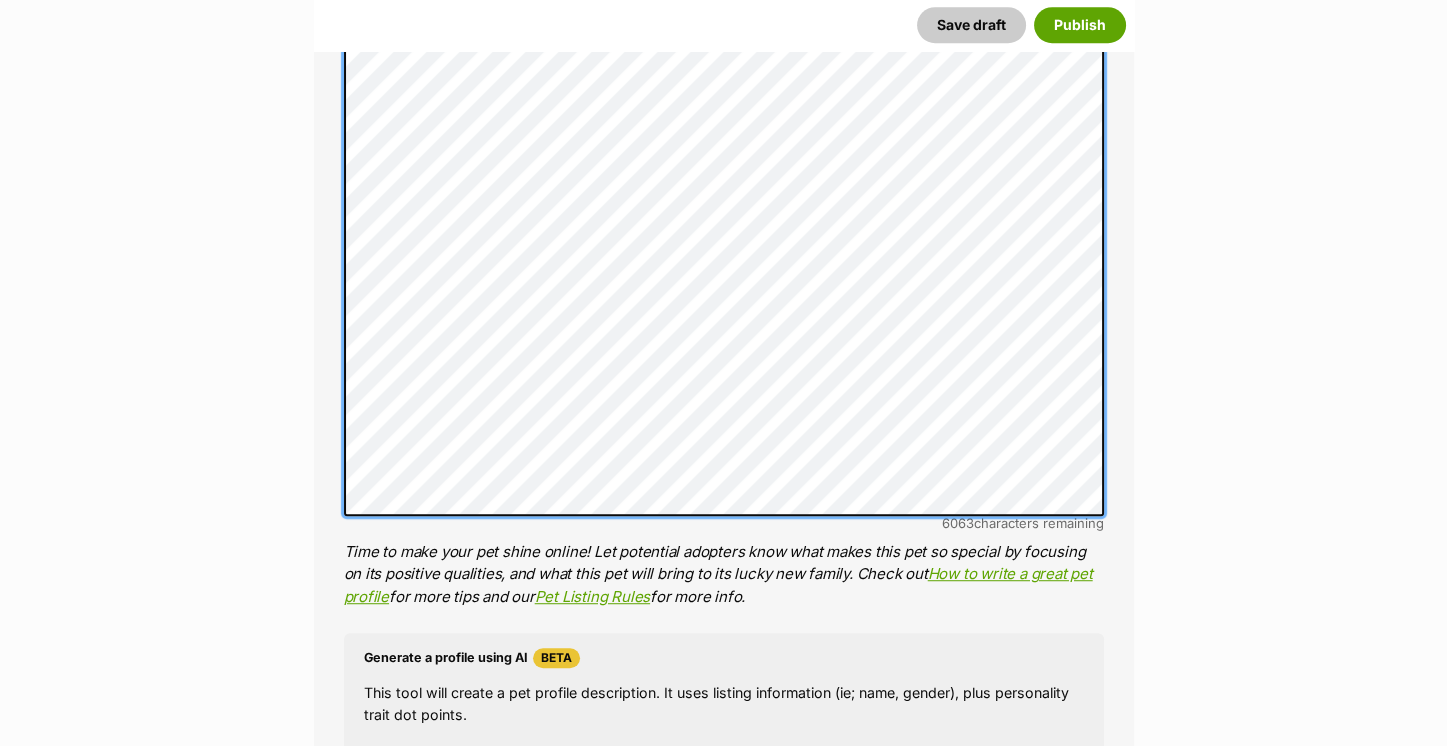 scroll, scrollTop: 1682, scrollLeft: 0, axis: vertical 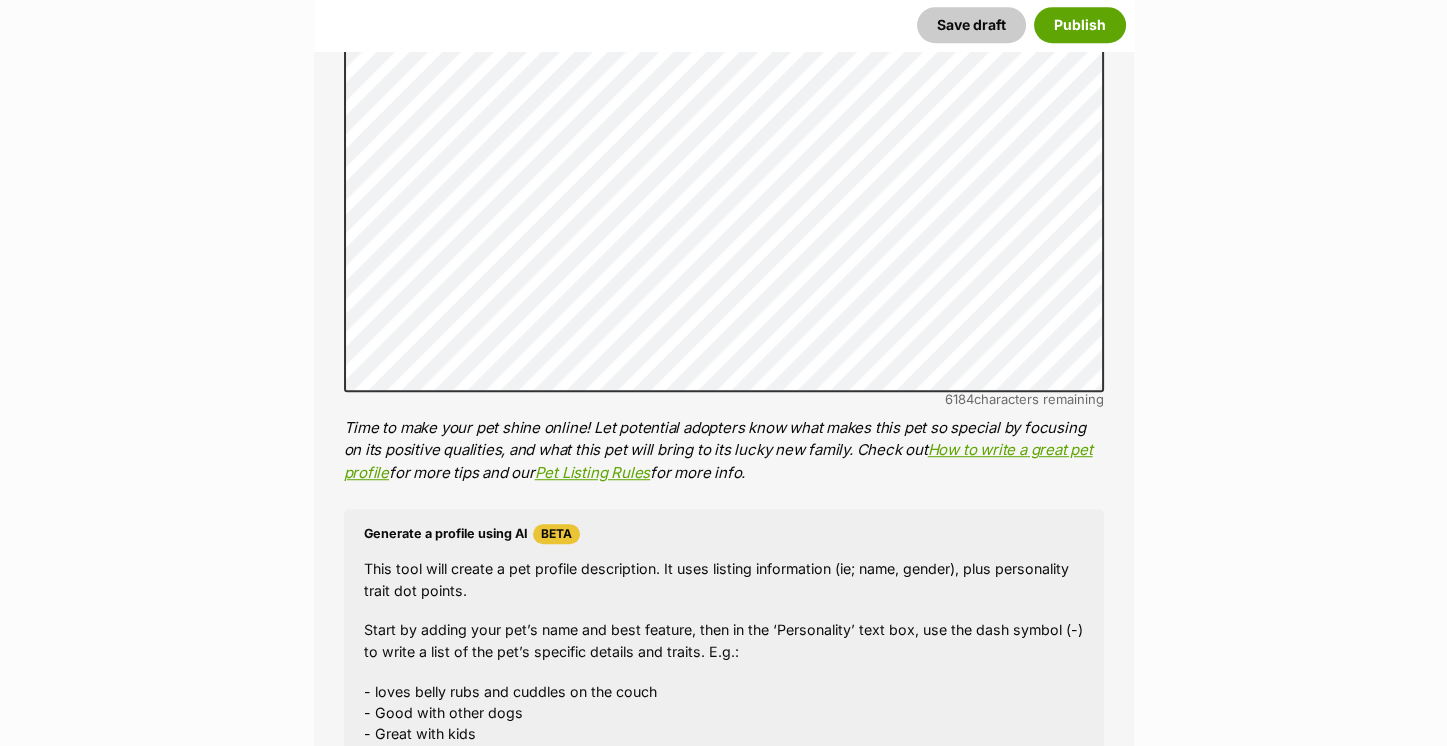 click on "New listing
Listing owner Choose an owner Jasmin
The owner of the pet listing is able to edit the listing and manage enquiries with potential adopters. Note:
Group Admins
are also able to edit this pet listing and manage all it's enquiries.
Any time this pet receives new enquiries or messages from potential adopters, we'll also send you an email notification. Members can opt out of receiving these emails via their
notification settings .
About This Pet Name
Henlo there, it looks like you might be using the pet name field to indicate that this pet is now on hold - we recommend updating the status to on hold from the listing page instead!
Every pet deserves a name. If you don’t know the pet’s name, make one up! It can be something simple and sweet like ‘Fluffy’, or get creative and have some fun with it. A name helps potential adopters connect with the pet.
Species Dog
Best feature (optional)
Personality 6184  characters remaining
Beta" at bounding box center (723, 2431) 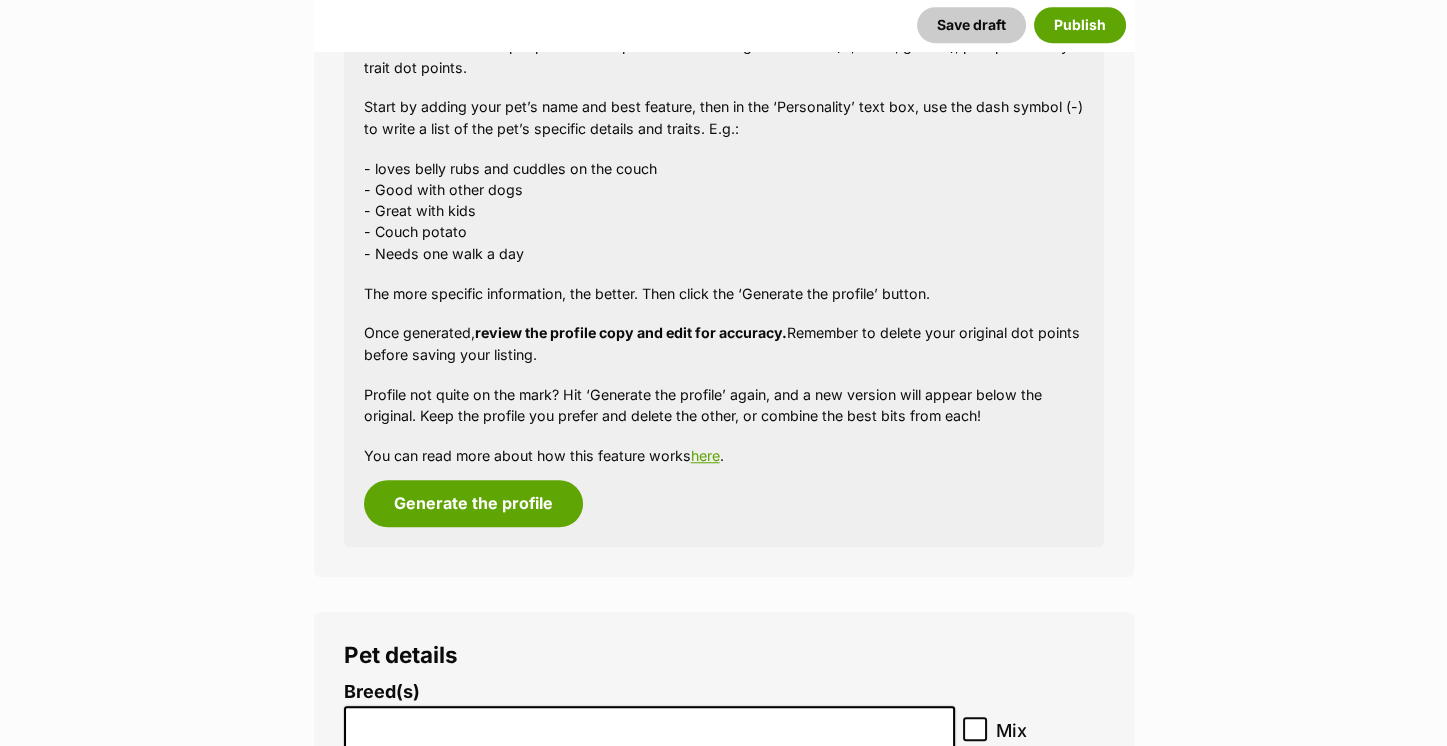 scroll, scrollTop: 2290, scrollLeft: 0, axis: vertical 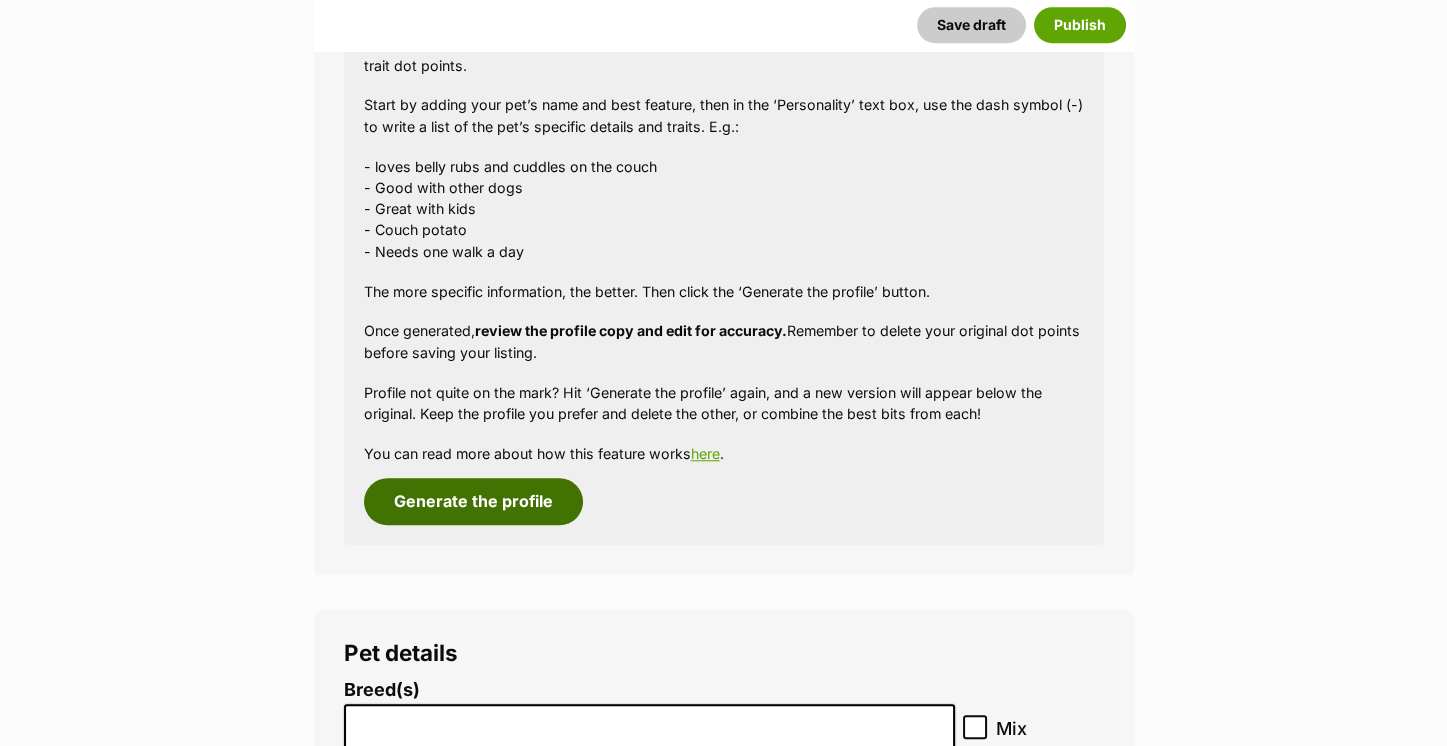 click on "Generate the profile" at bounding box center [473, 501] 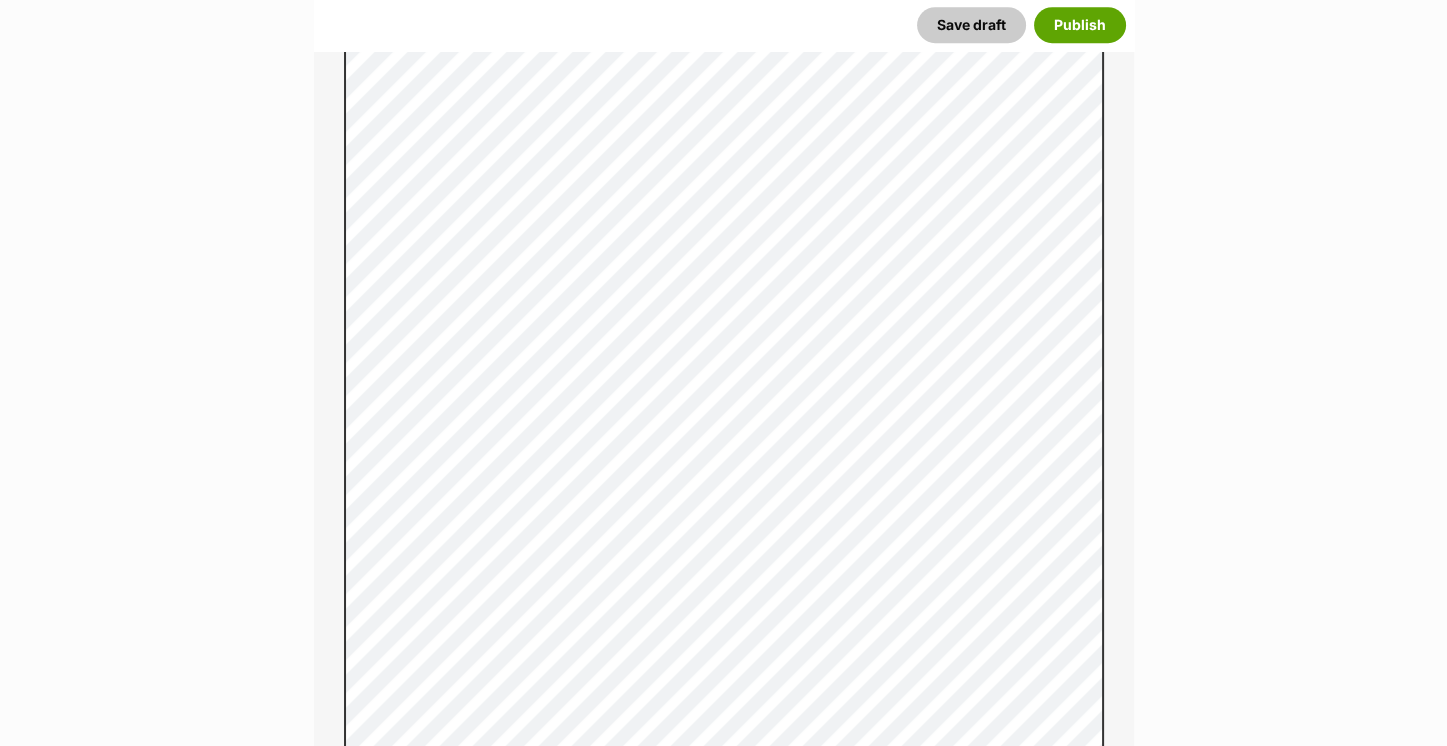 scroll, scrollTop: 1347, scrollLeft: 0, axis: vertical 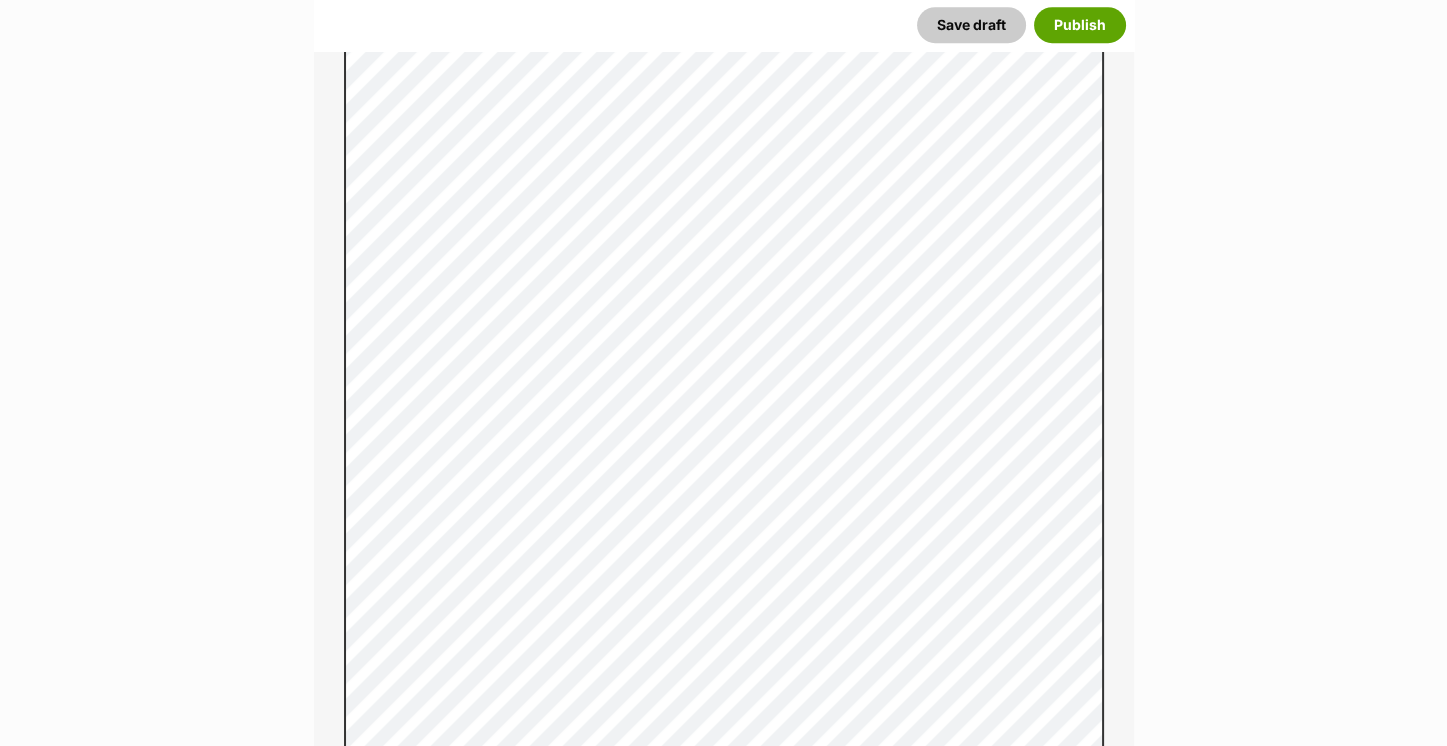 click on "New listing
Listing owner Choose an owner Jasmin
The owner of the pet listing is able to edit the listing and manage enquiries with potential adopters. Note:
Group Admins
are also able to edit this pet listing and manage all it's enquiries.
Any time this pet receives new enquiries or messages from potential adopters, we'll also send you an email notification. Members can opt out of receiving these emails via their
notification settings .
About This Pet Name
Henlo there, it looks like you might be using the pet name field to indicate that this pet is now on hold - we recommend updating the status to on hold from the listing page instead!
Every pet deserves a name. If you don’t know the pet’s name, make one up! It can be something simple and sweet like ‘Fluffy’, or get creative and have some fun with it. A name helps potential adopters connect with the pet.
Species Dog
Best feature (optional)
Personality 6184  characters remaining
Beta" at bounding box center [723, 2849] 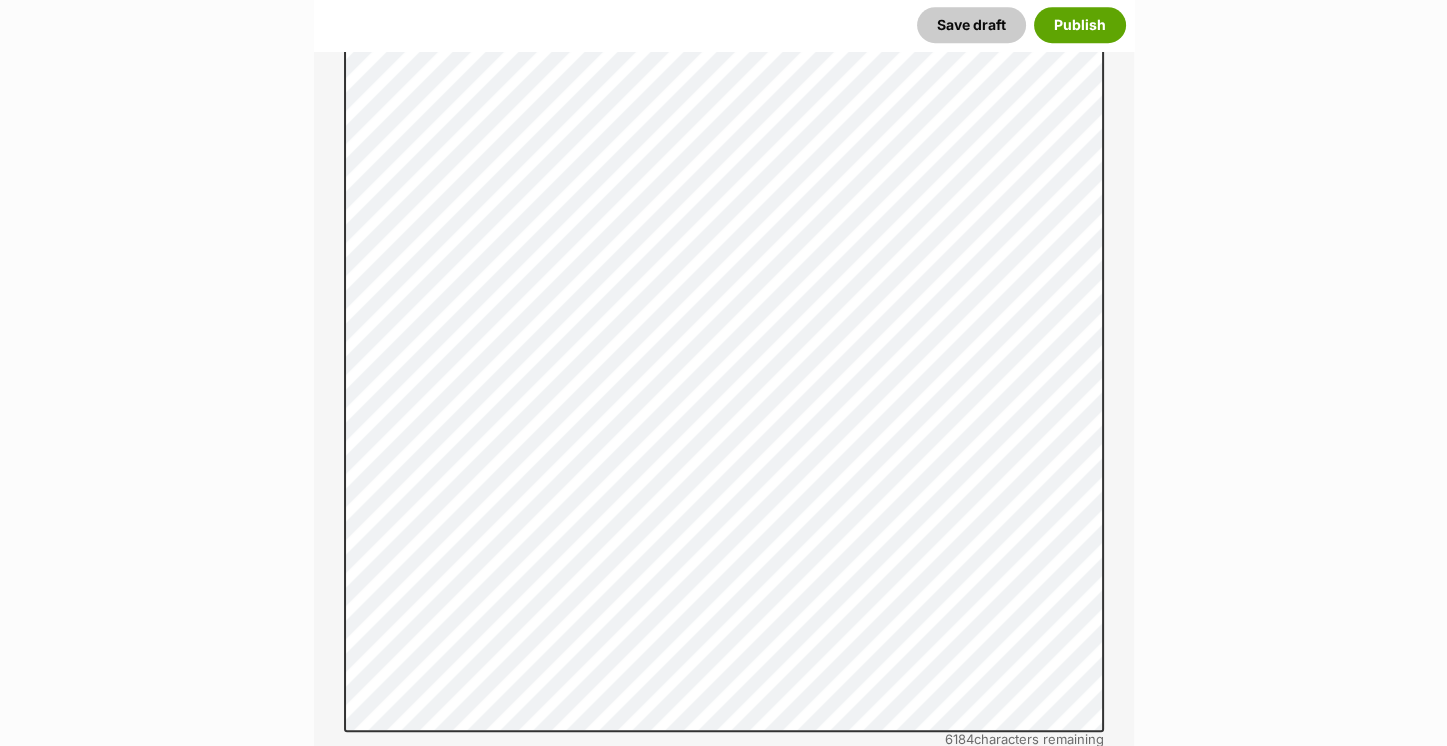 scroll, scrollTop: 1431, scrollLeft: 0, axis: vertical 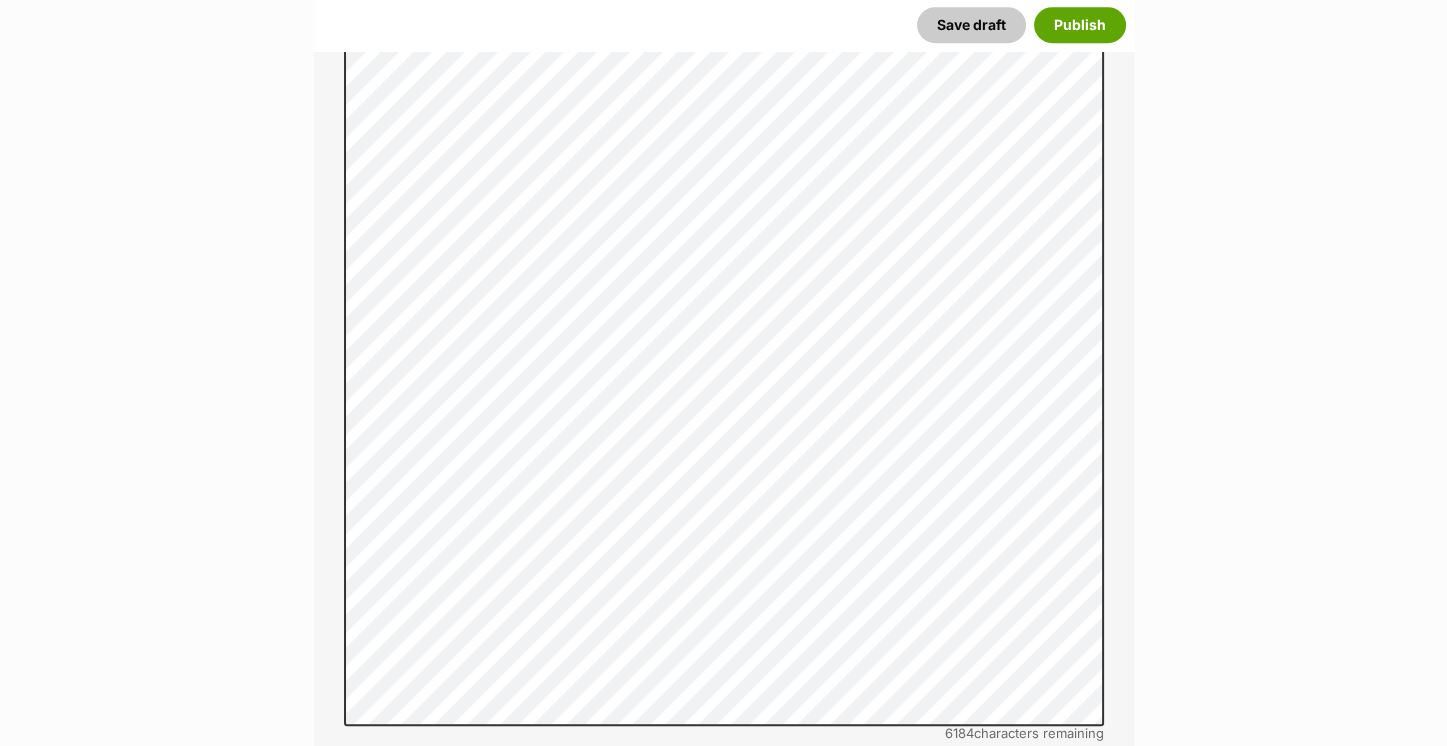 click on "New listing
Listing owner Choose an owner Jasmin
The owner of the pet listing is able to edit the listing and manage enquiries with potential adopters. Note:
Group Admins
are also able to edit this pet listing and manage all it's enquiries.
Any time this pet receives new enquiries or messages from potential adopters, we'll also send you an email notification. Members can opt out of receiving these emails via their
notification settings .
About This Pet Name
Henlo there, it looks like you might be using the pet name field to indicate that this pet is now on hold - we recommend updating the status to on hold from the listing page instead!
Every pet deserves a name. If you don’t know the pet’s name, make one up! It can be something simple and sweet like ‘Fluffy’, or get creative and have some fun with it. A name helps potential adopters connect with the pet.
Species Dog
Best feature (optional)
Personality 6184  characters remaining
Beta" at bounding box center (723, 2765) 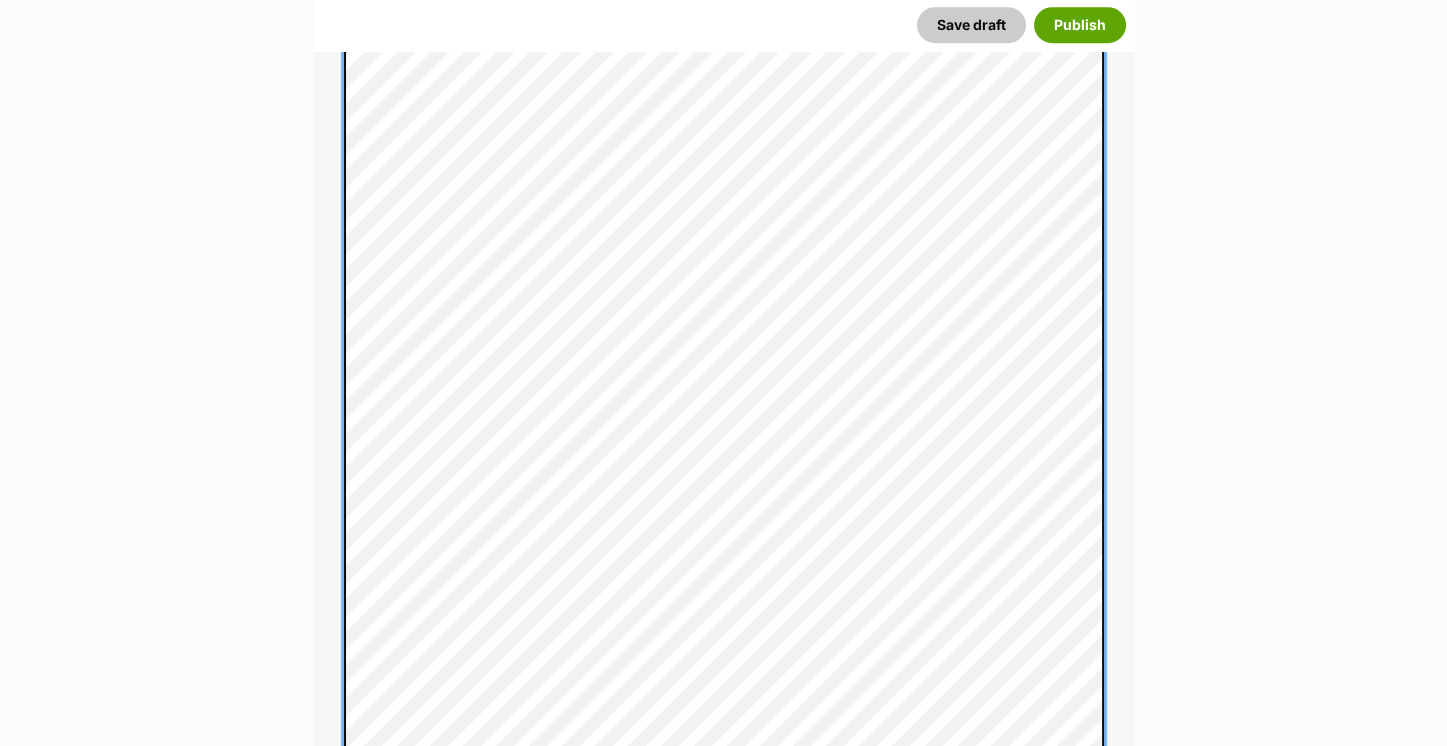 scroll, scrollTop: 1286, scrollLeft: 0, axis: vertical 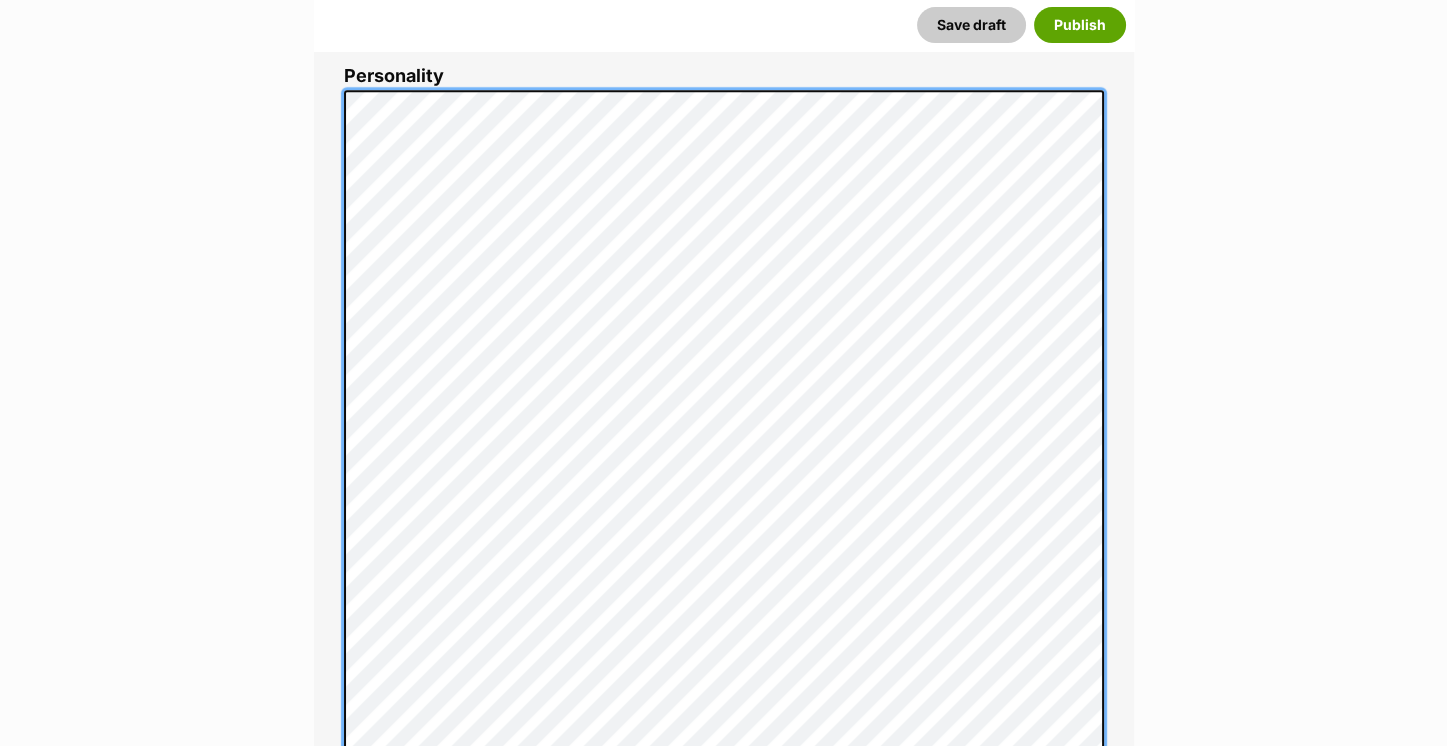 click on "New listing
Listing owner Choose an owner Jasmin
The owner of the pet listing is able to edit the listing and manage enquiries with potential adopters. Note:
Group Admins
are also able to edit this pet listing and manage all it's enquiries.
Any time this pet receives new enquiries or messages from potential adopters, we'll also send you an email notification. Members can opt out of receiving these emails via their
notification settings .
About This Pet Name
Henlo there, it looks like you might be using the pet name field to indicate that this pet is now on hold - we recommend updating the status to on hold from the listing page instead!
Every pet deserves a name. If you don’t know the pet’s name, make one up! It can be something simple and sweet like ‘Fluffy’, or get creative and have some fun with it. A name helps potential adopters connect with the pet.
Species Dog
Best feature (optional)
Personality 6184  characters remaining
Beta" at bounding box center (723, 3002) 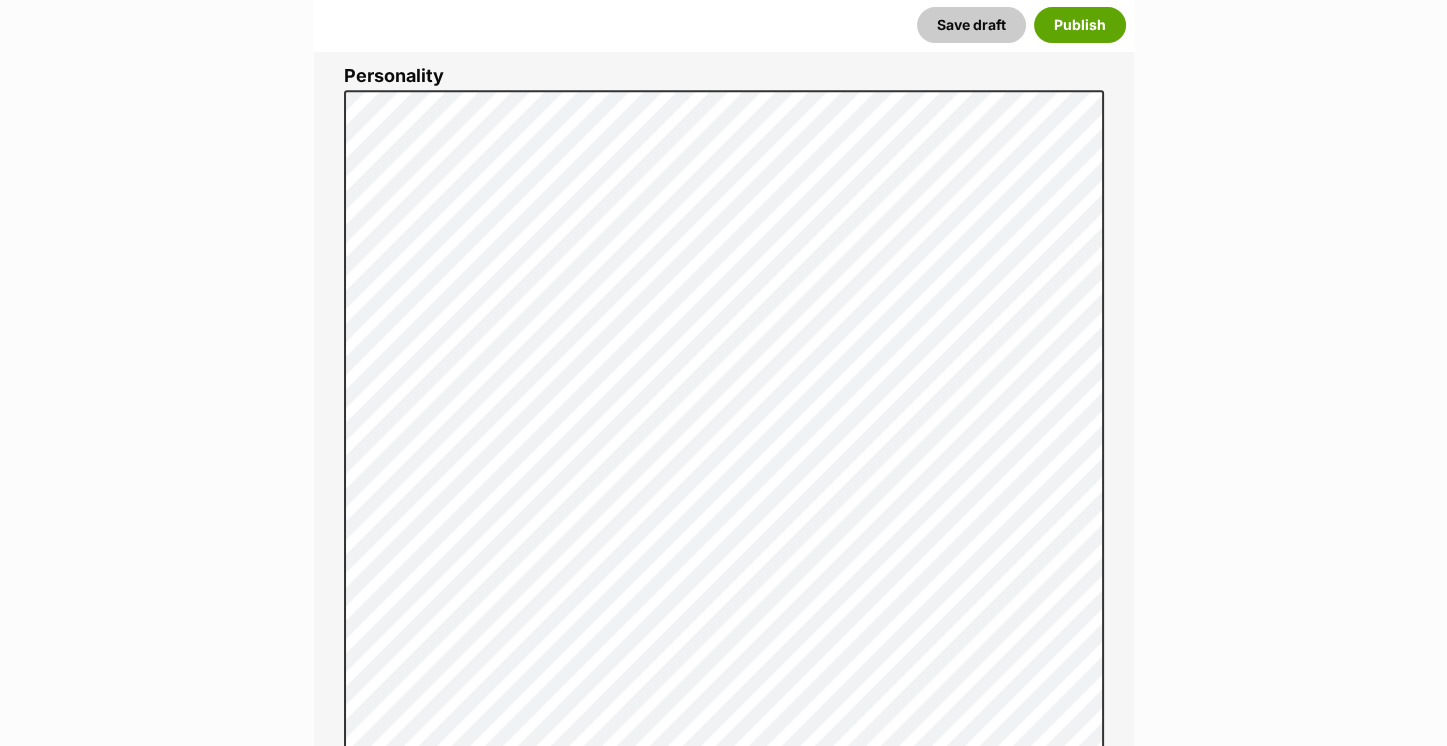 click on "New listing
Listing owner Choose an owner Jasmin
The owner of the pet listing is able to edit the listing and manage enquiries with potential adopters. Note:
Group Admins
are also able to edit this pet listing and manage all it's enquiries.
Any time this pet receives new enquiries or messages from potential adopters, we'll also send you an email notification. Members can opt out of receiving these emails via their
notification settings .
About This Pet Name
Henlo there, it looks like you might be using the pet name field to indicate that this pet is now on hold - we recommend updating the status to on hold from the listing page instead!
Every pet deserves a name. If you don’t know the pet’s name, make one up! It can be something simple and sweet like ‘Fluffy’, or get creative and have some fun with it. A name helps potential adopters connect with the pet.
Species Dog
Best feature (optional)
Personality 6106  characters remaining
Beta" at bounding box center (723, 2898) 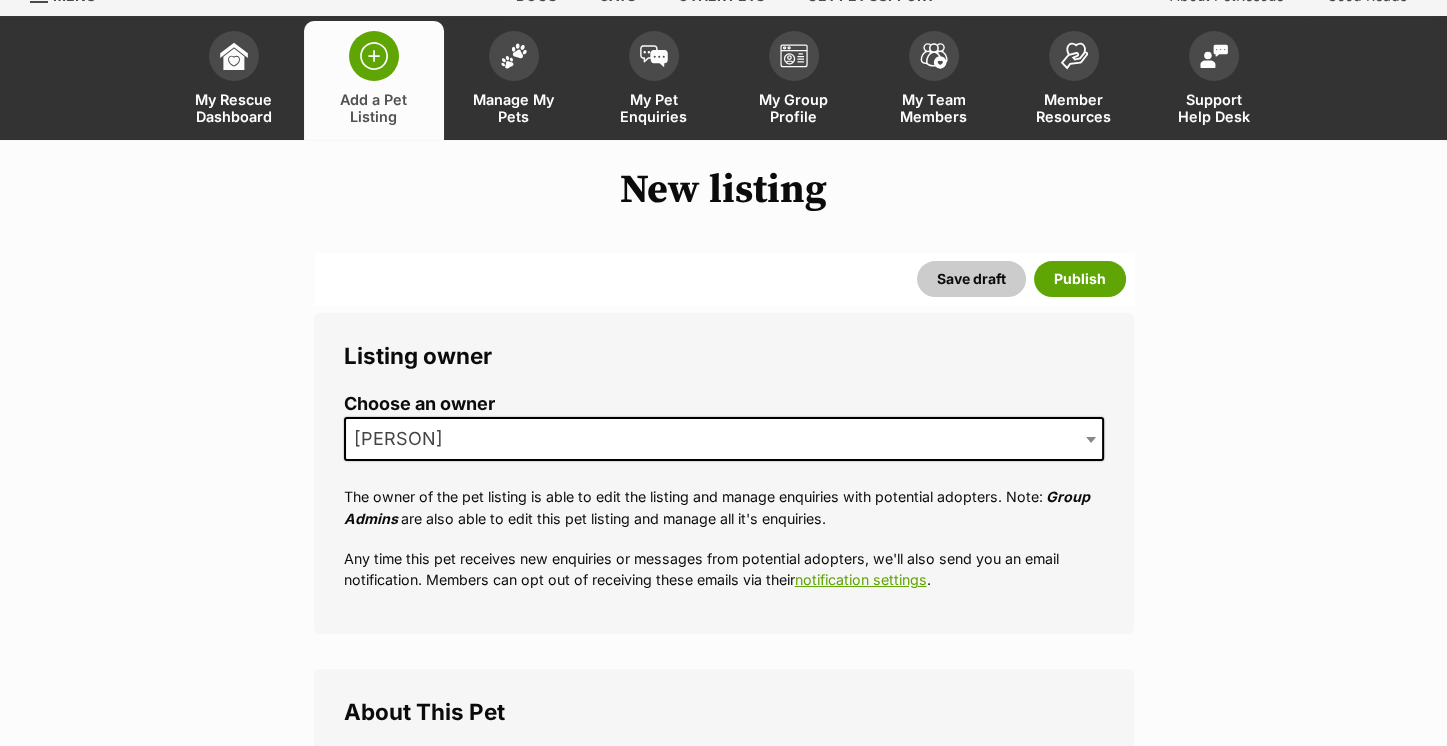 scroll, scrollTop: 0, scrollLeft: 0, axis: both 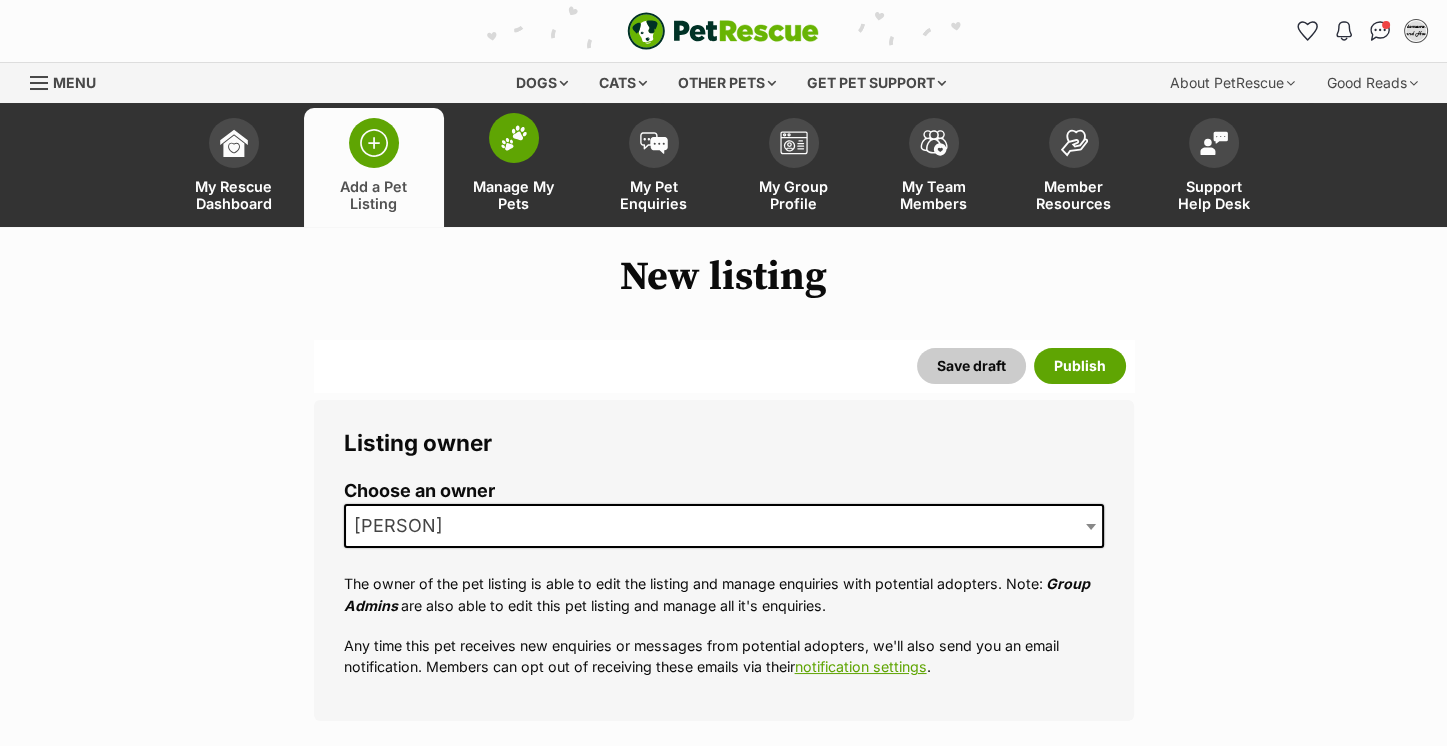 click at bounding box center [514, 138] 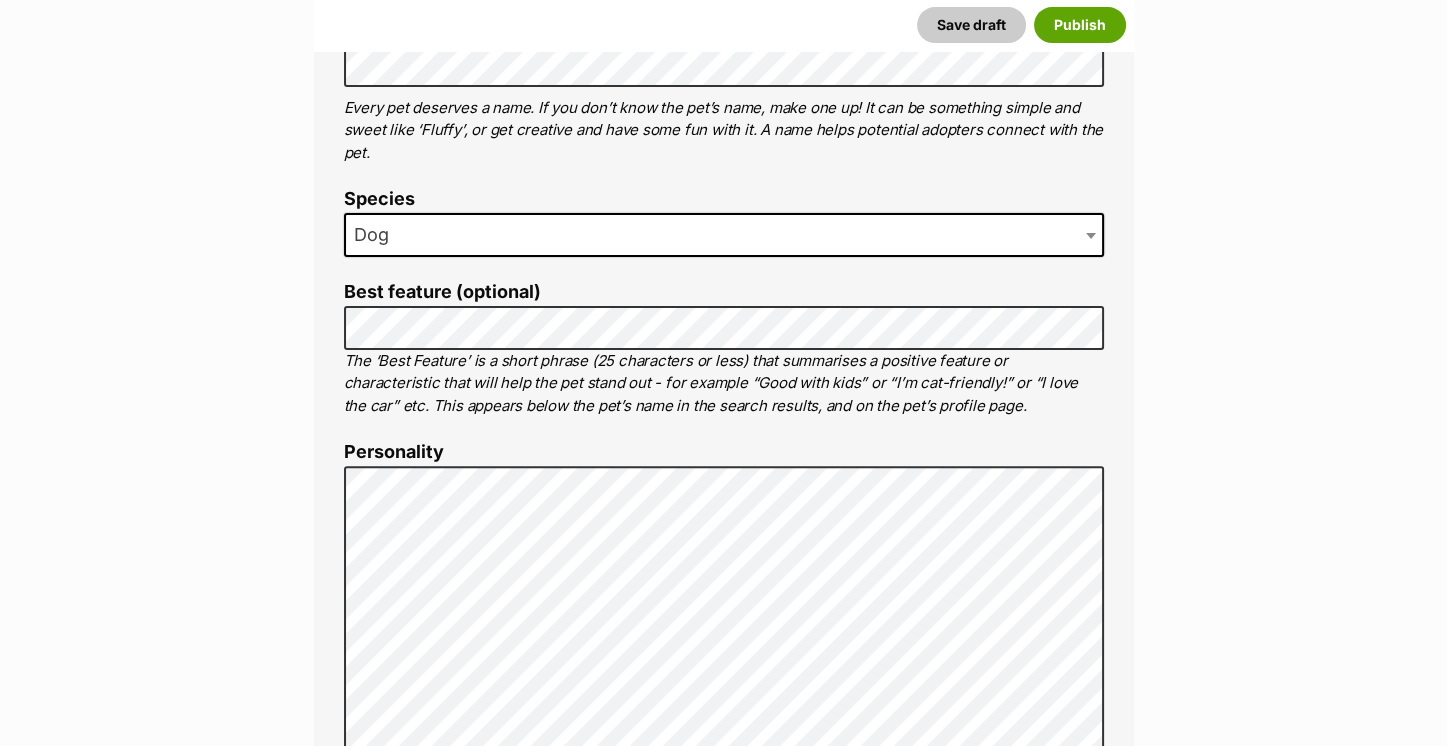scroll, scrollTop: 878, scrollLeft: 0, axis: vertical 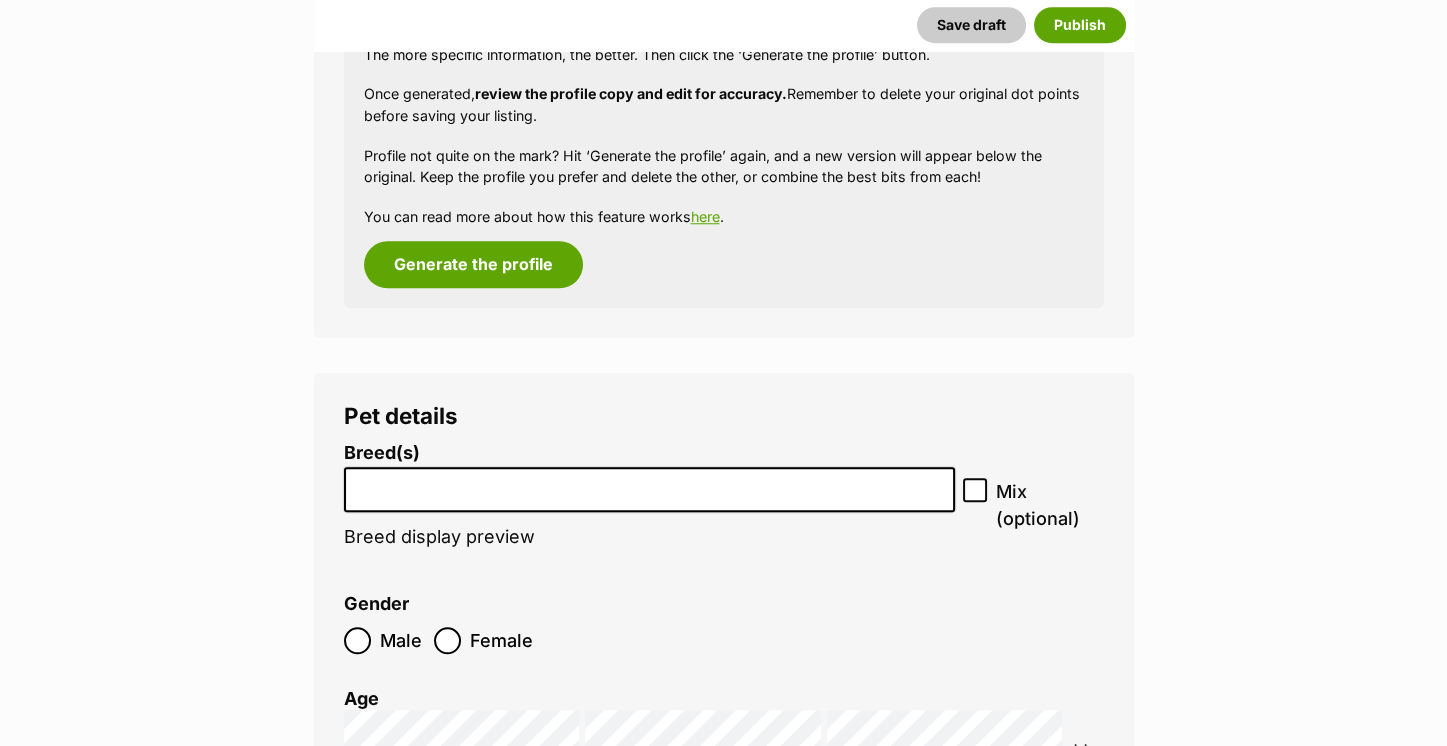 click at bounding box center (649, 484) 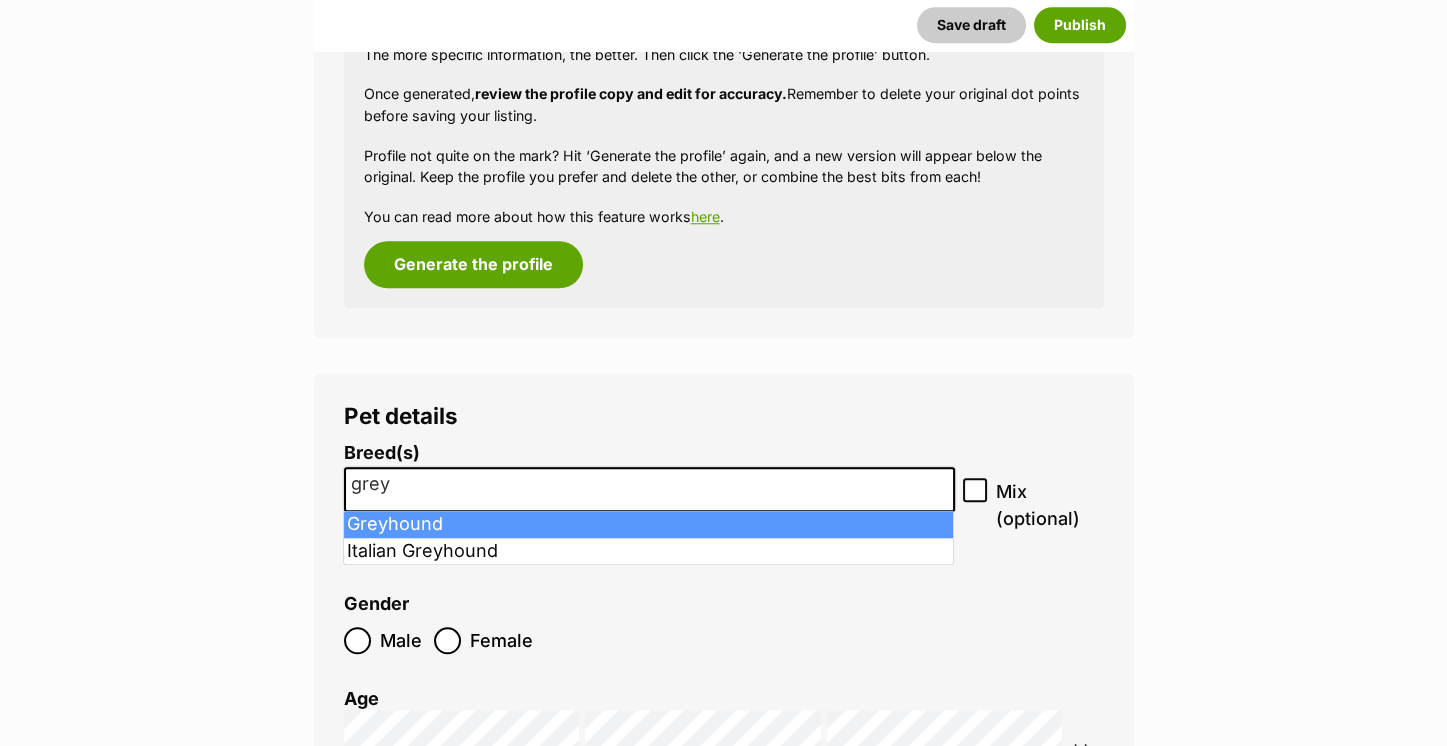 type on "grey" 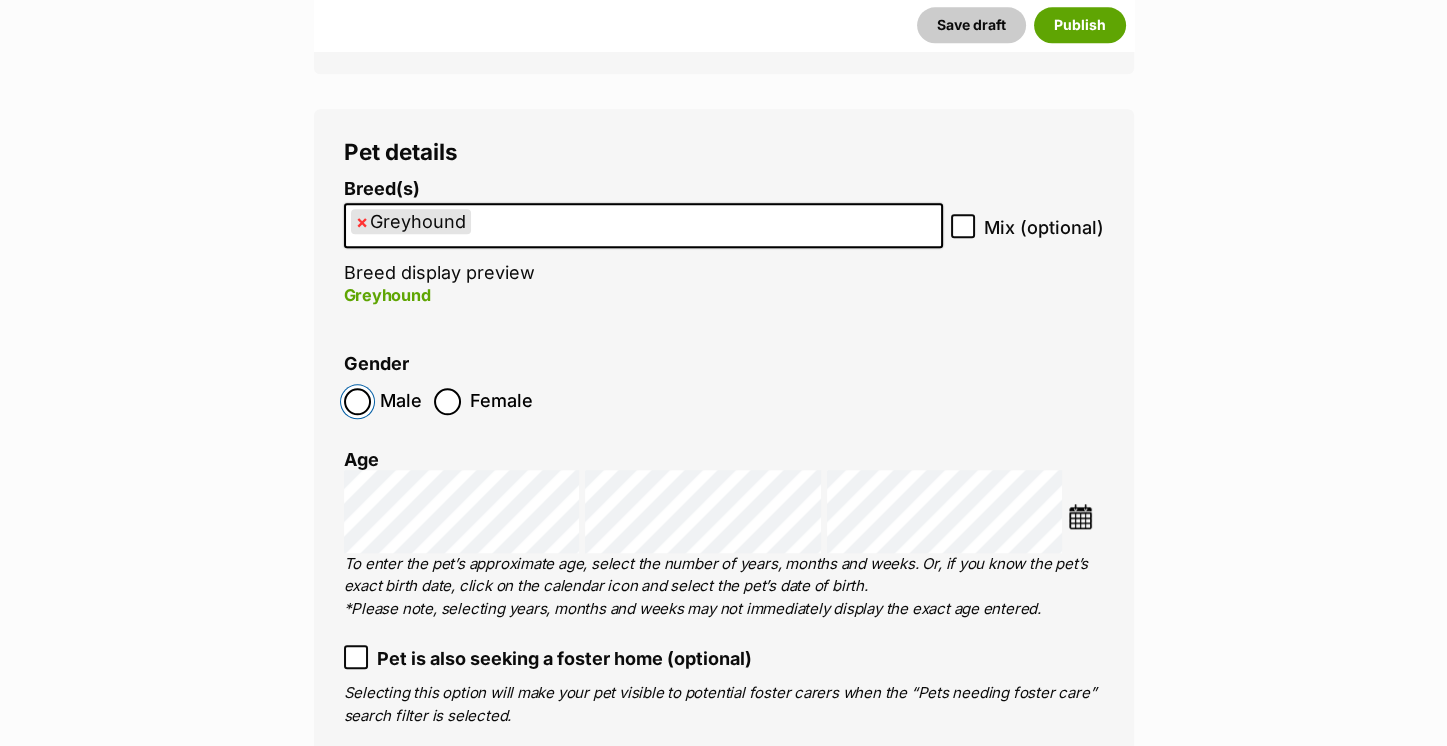 scroll, scrollTop: 2668, scrollLeft: 0, axis: vertical 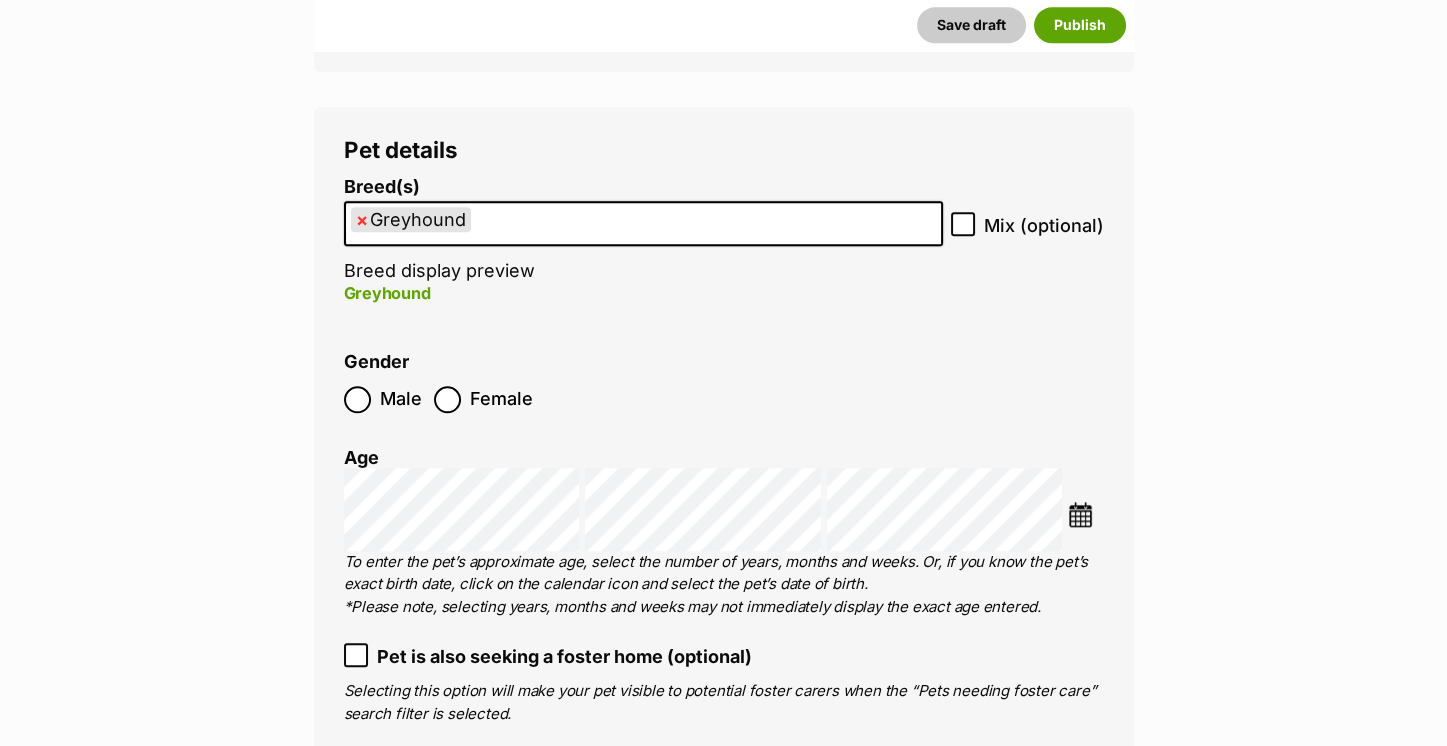 click at bounding box center (1085, 517) 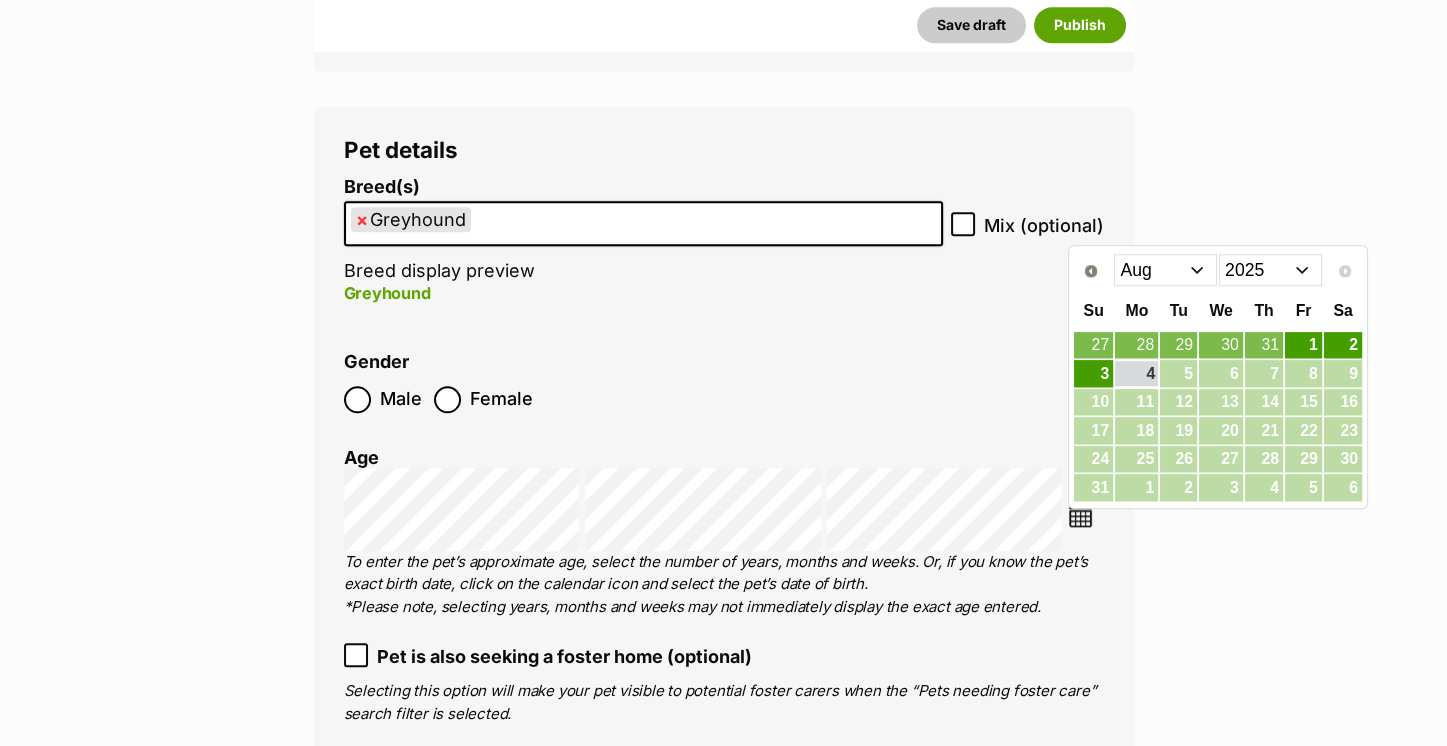 click on "2015 2016 2017 2018 2019 2020 2021 2022 2023 2024 2025" at bounding box center [1270, 270] 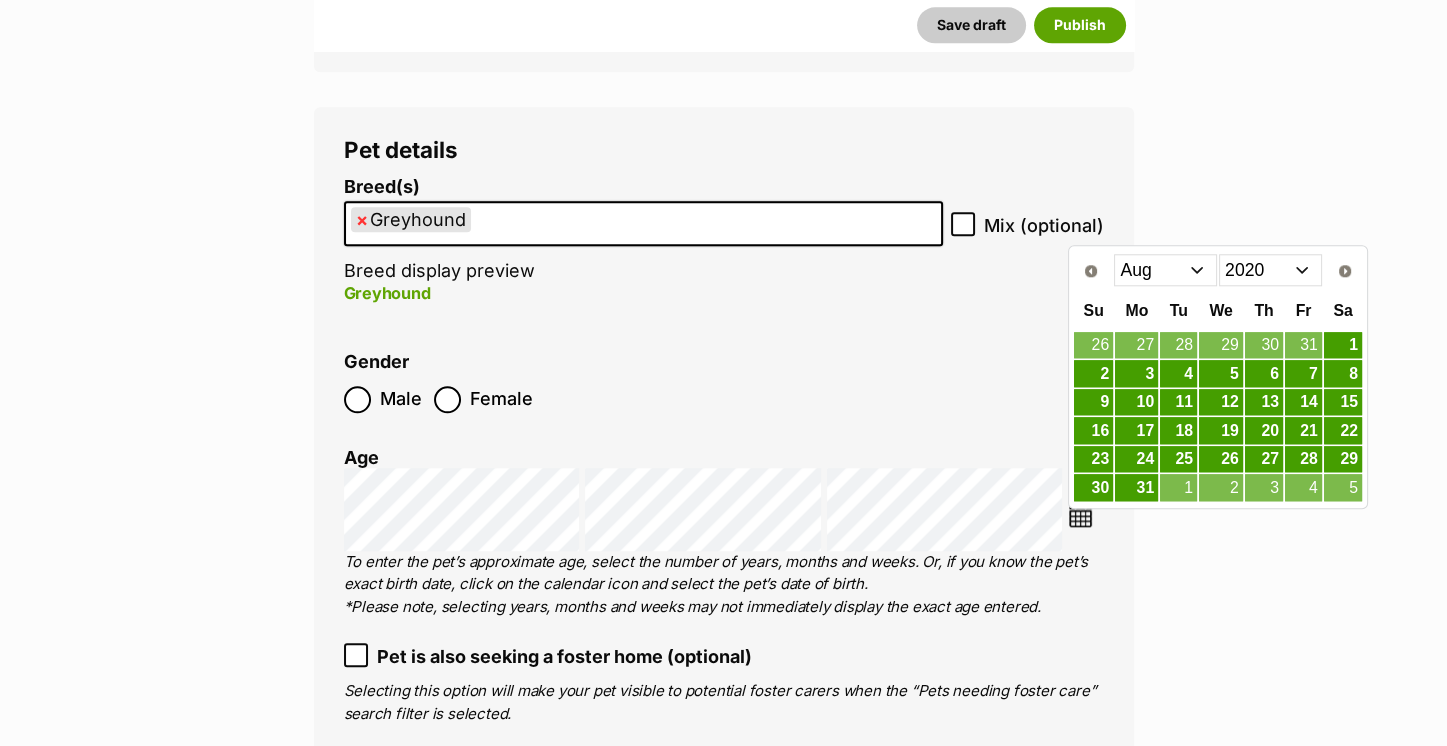 click on "Jan Feb Mar Apr May Jun Jul Aug Sep Oct Nov Dec" at bounding box center (1165, 270) 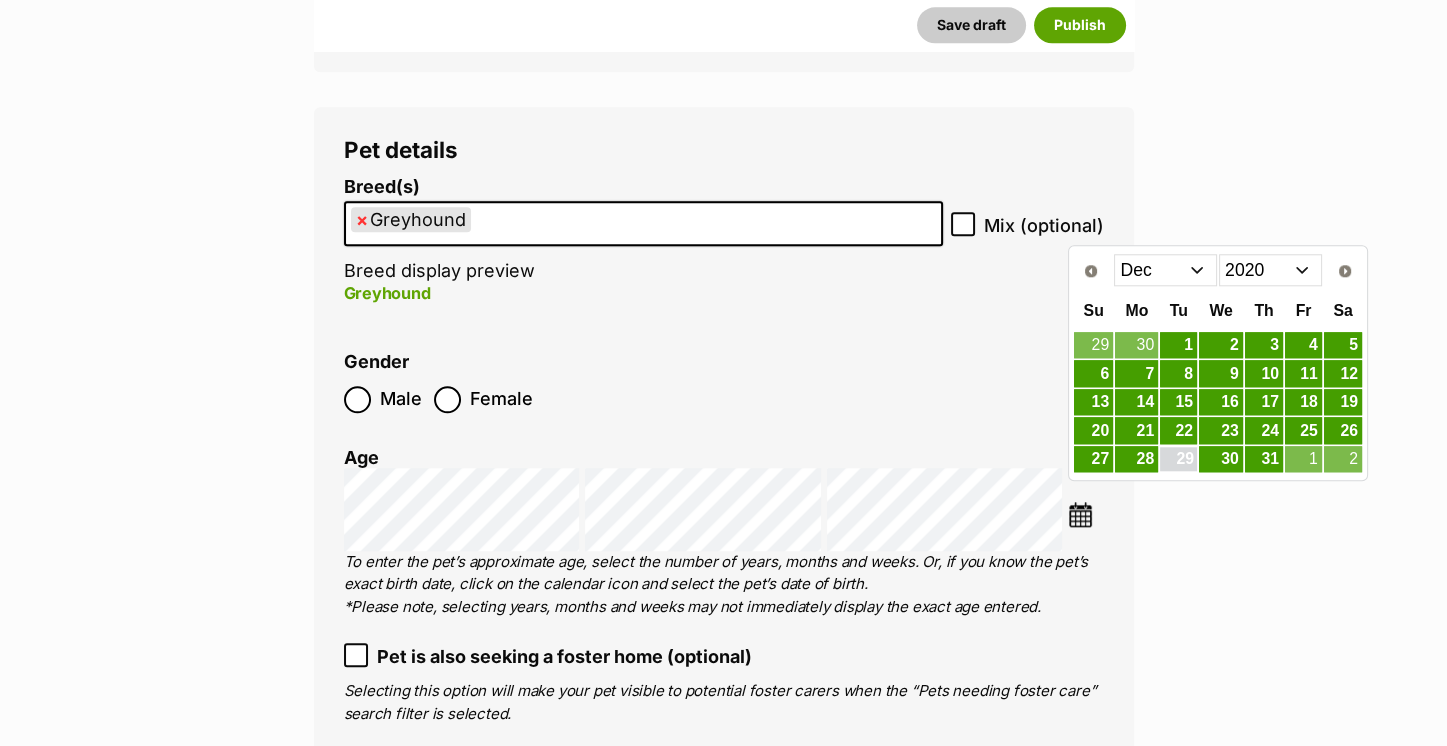 click on "29" at bounding box center (1178, 459) 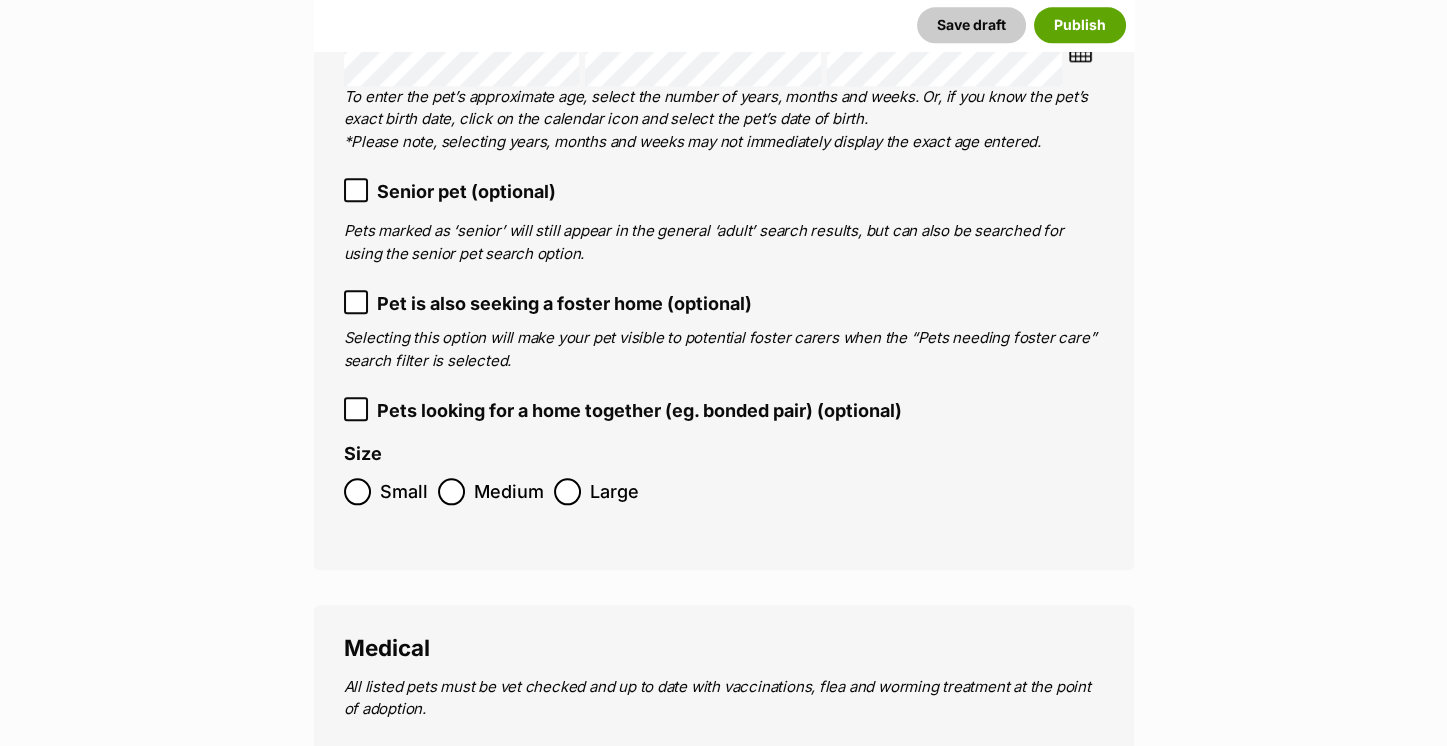 scroll, scrollTop: 3202, scrollLeft: 0, axis: vertical 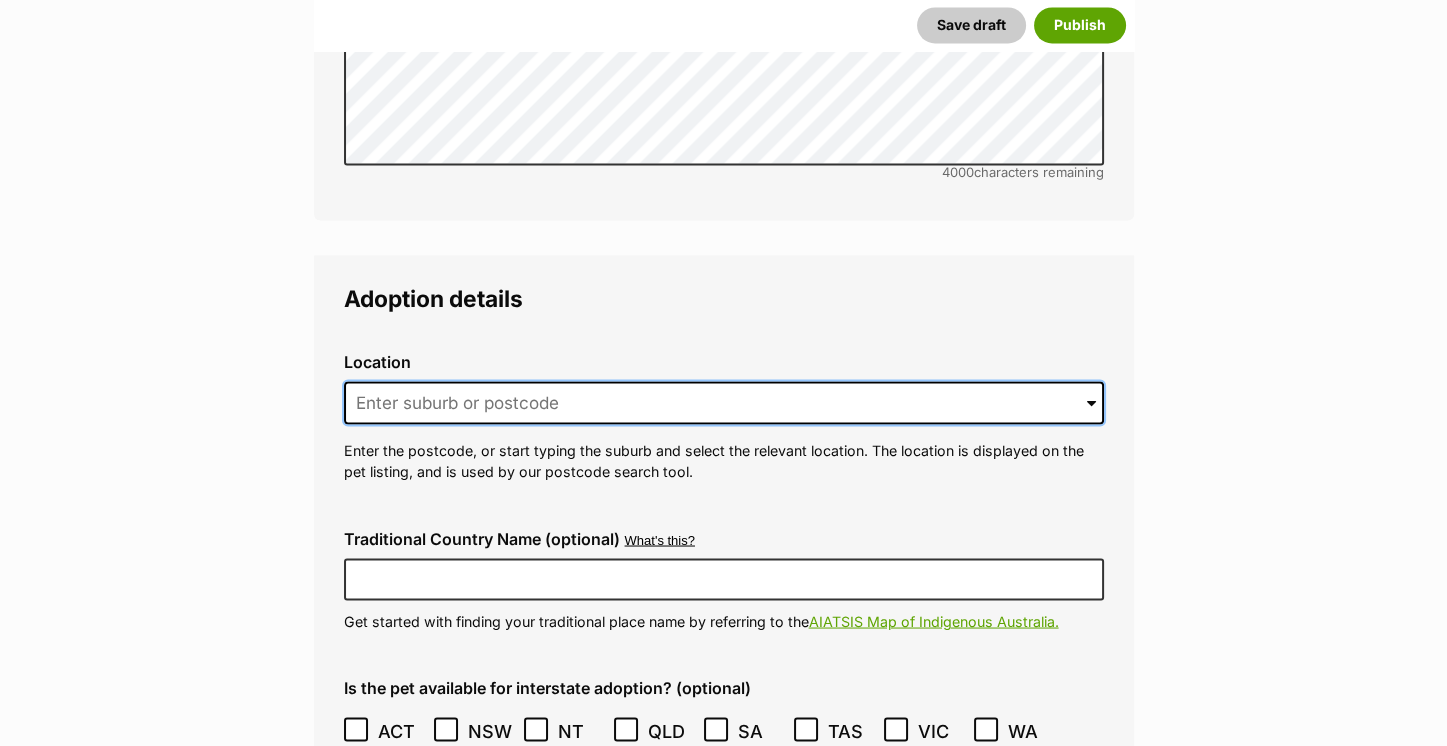 click at bounding box center (724, 403) 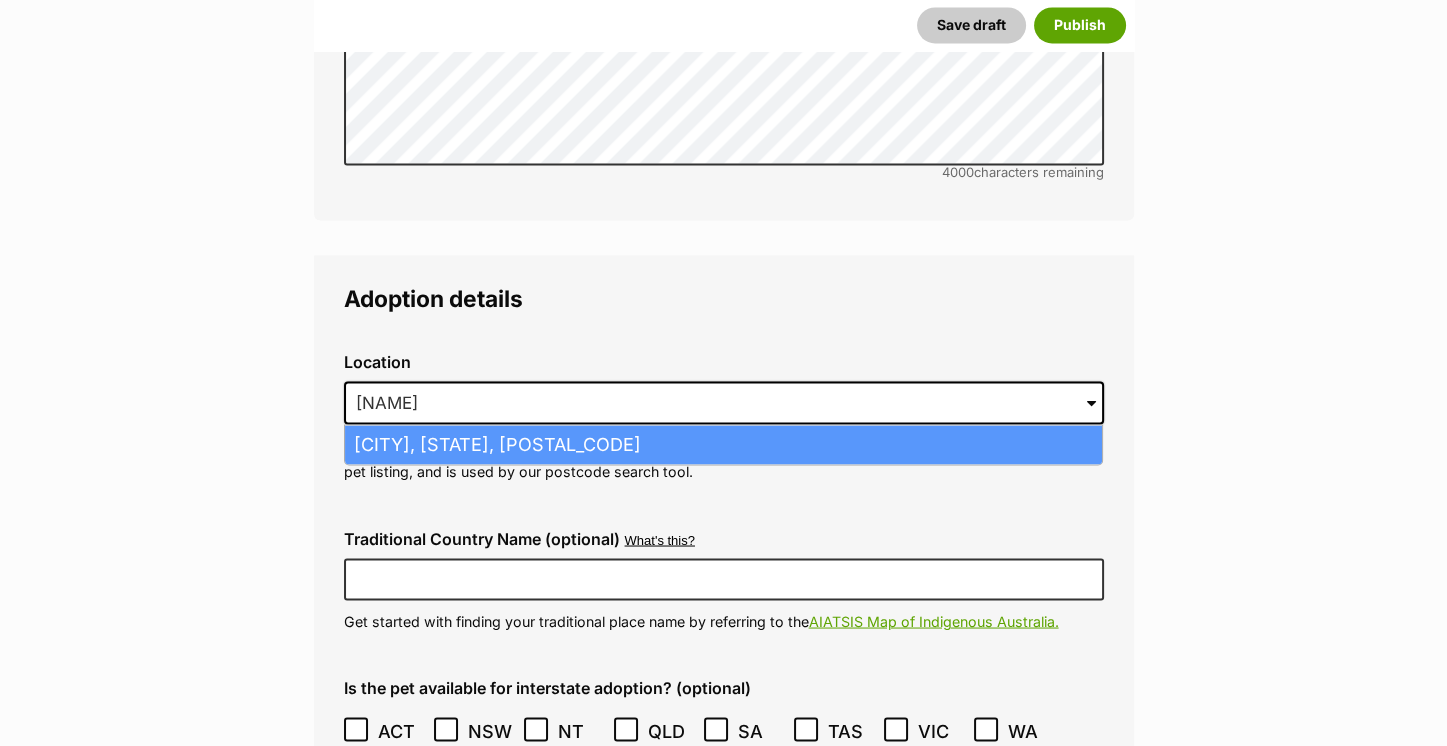 click on "Windale, New South Wales, 2306" at bounding box center (723, 444) 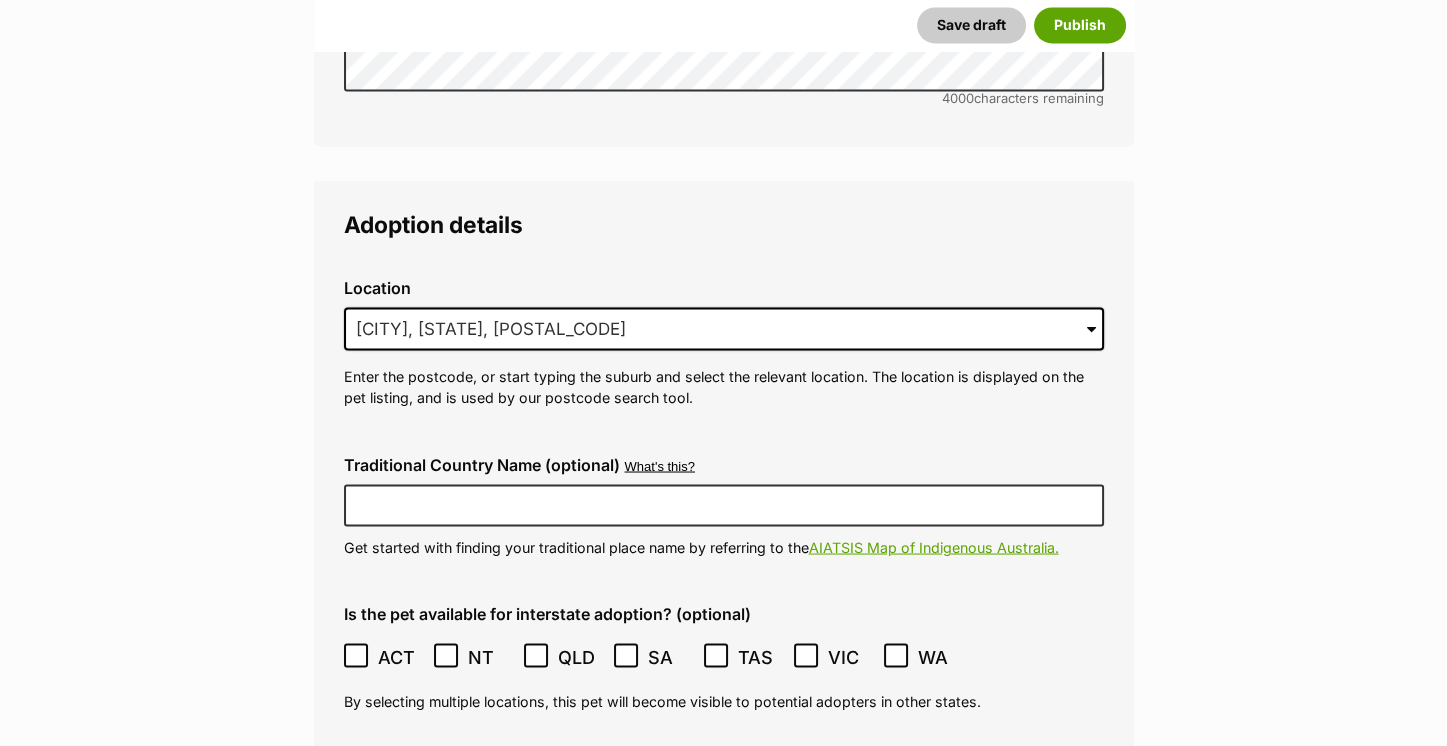 scroll, scrollTop: 4876, scrollLeft: 0, axis: vertical 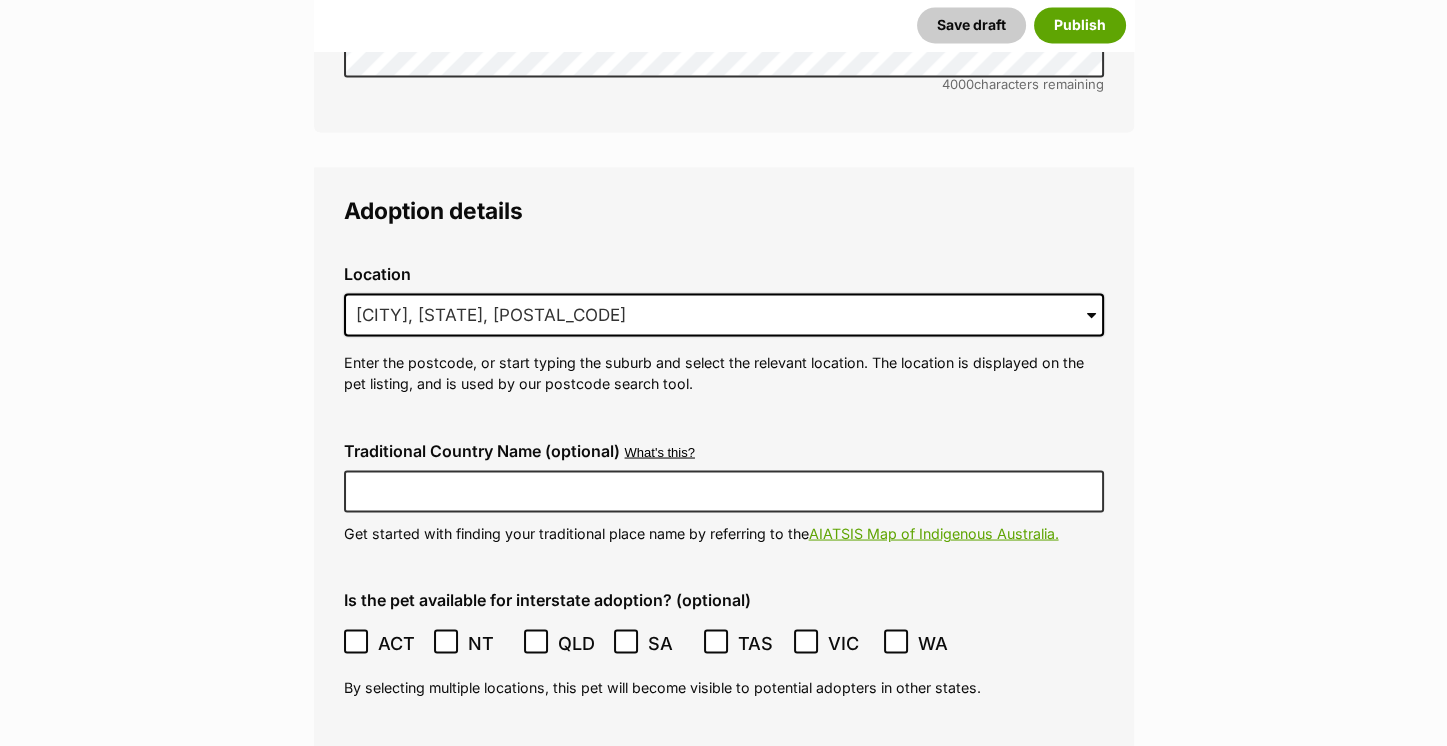 click 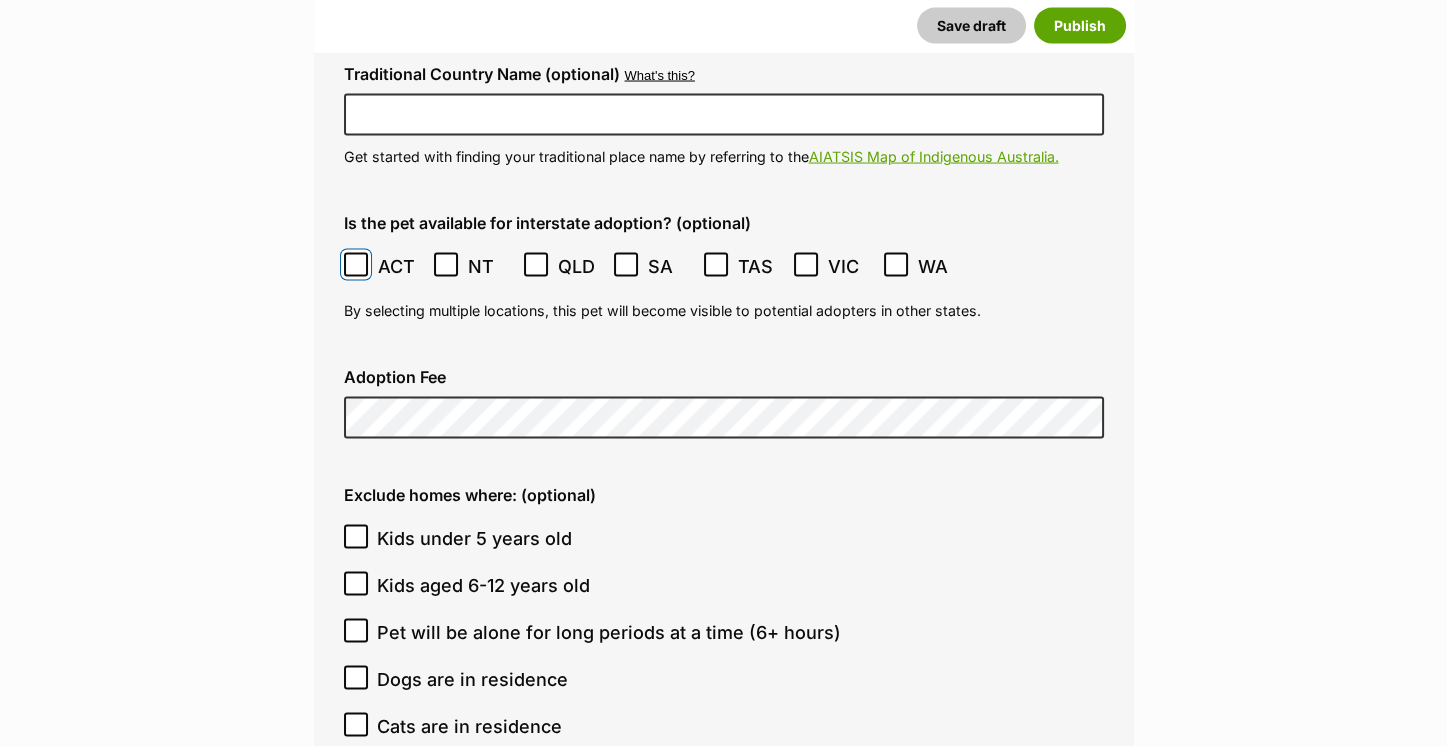 scroll, scrollTop: 5253, scrollLeft: 0, axis: vertical 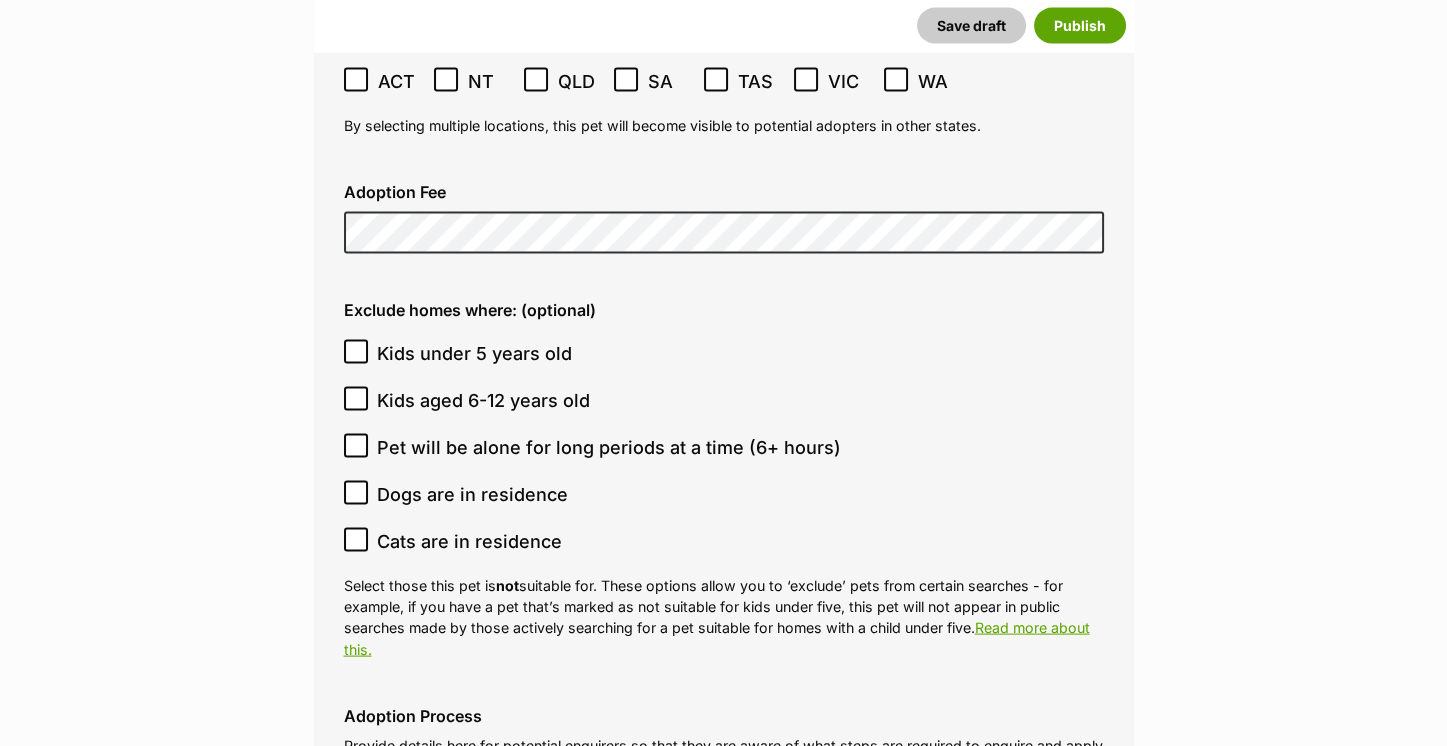 click 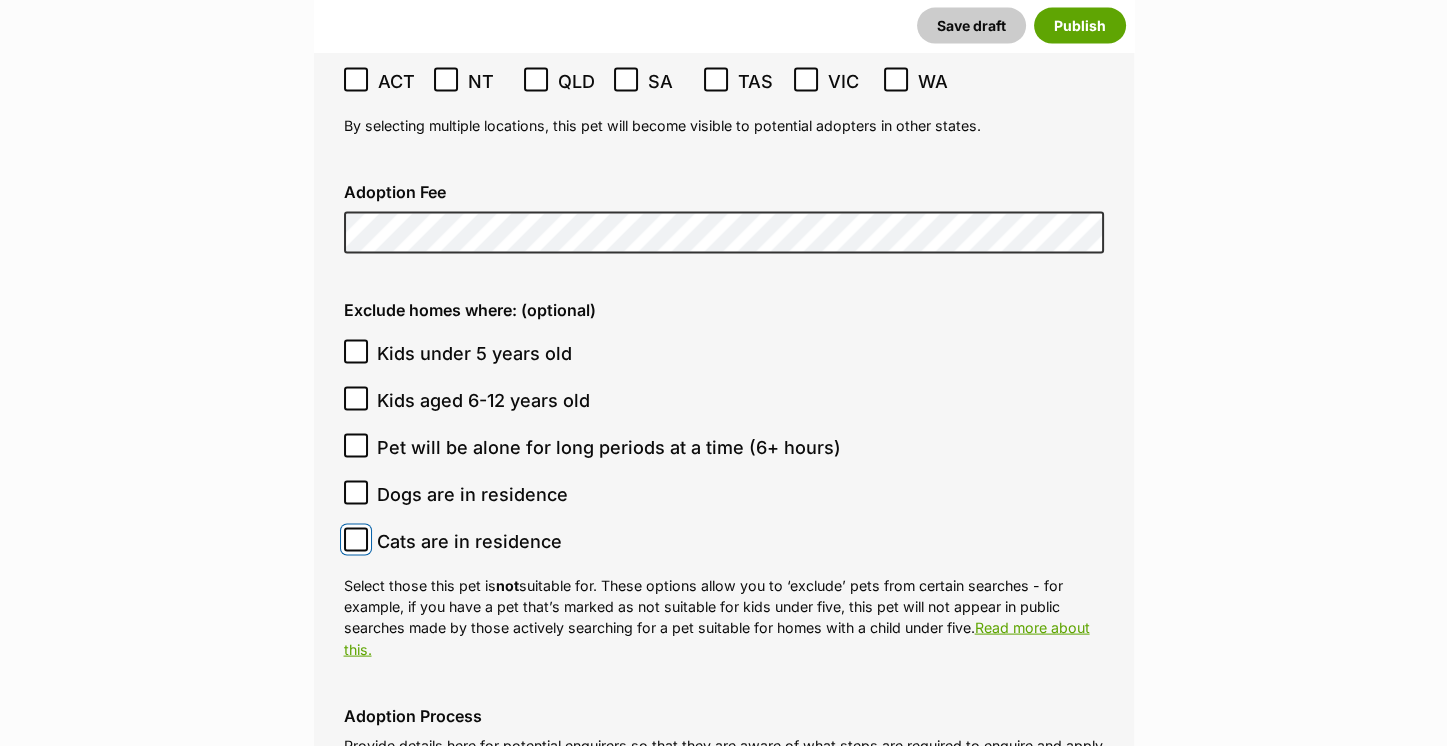 click on "Cats are in residence" at bounding box center [356, 540] 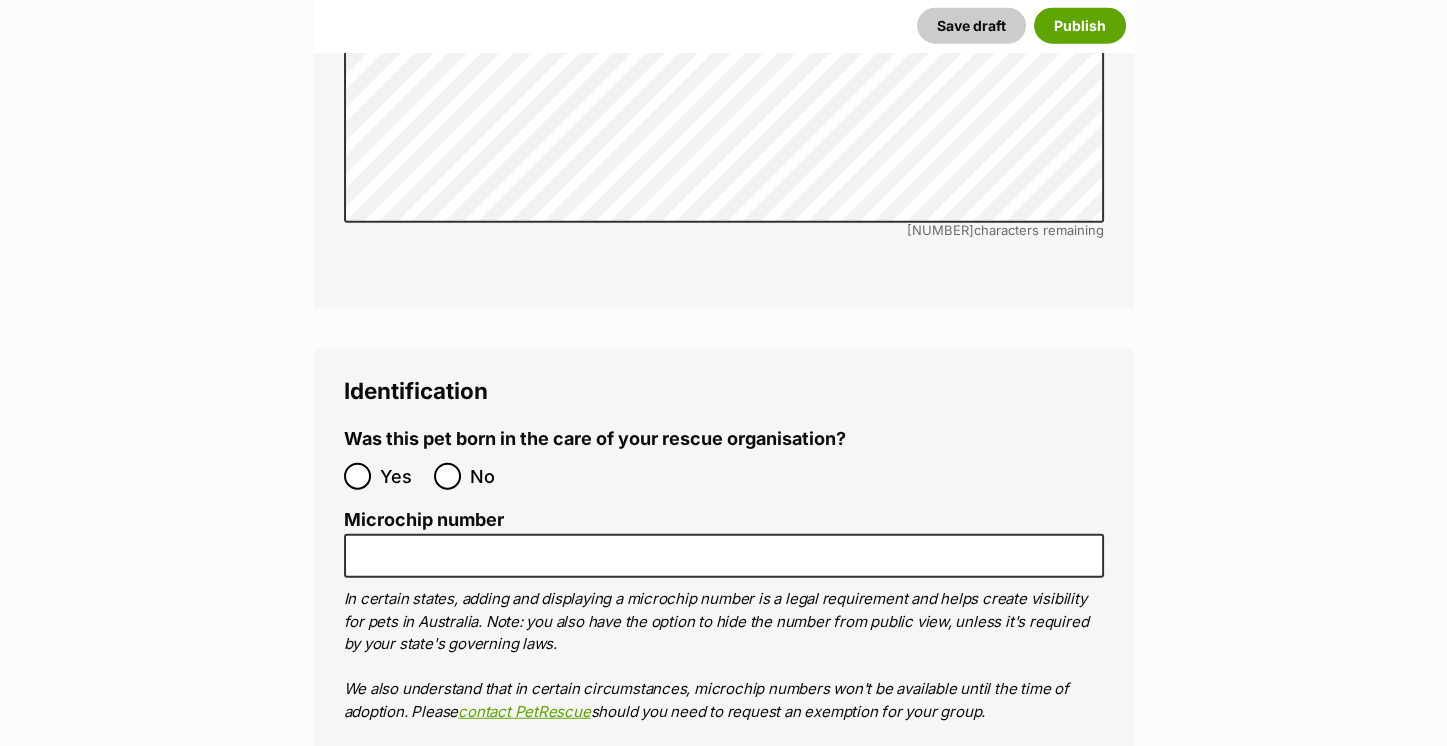 scroll, scrollTop: 6526, scrollLeft: 0, axis: vertical 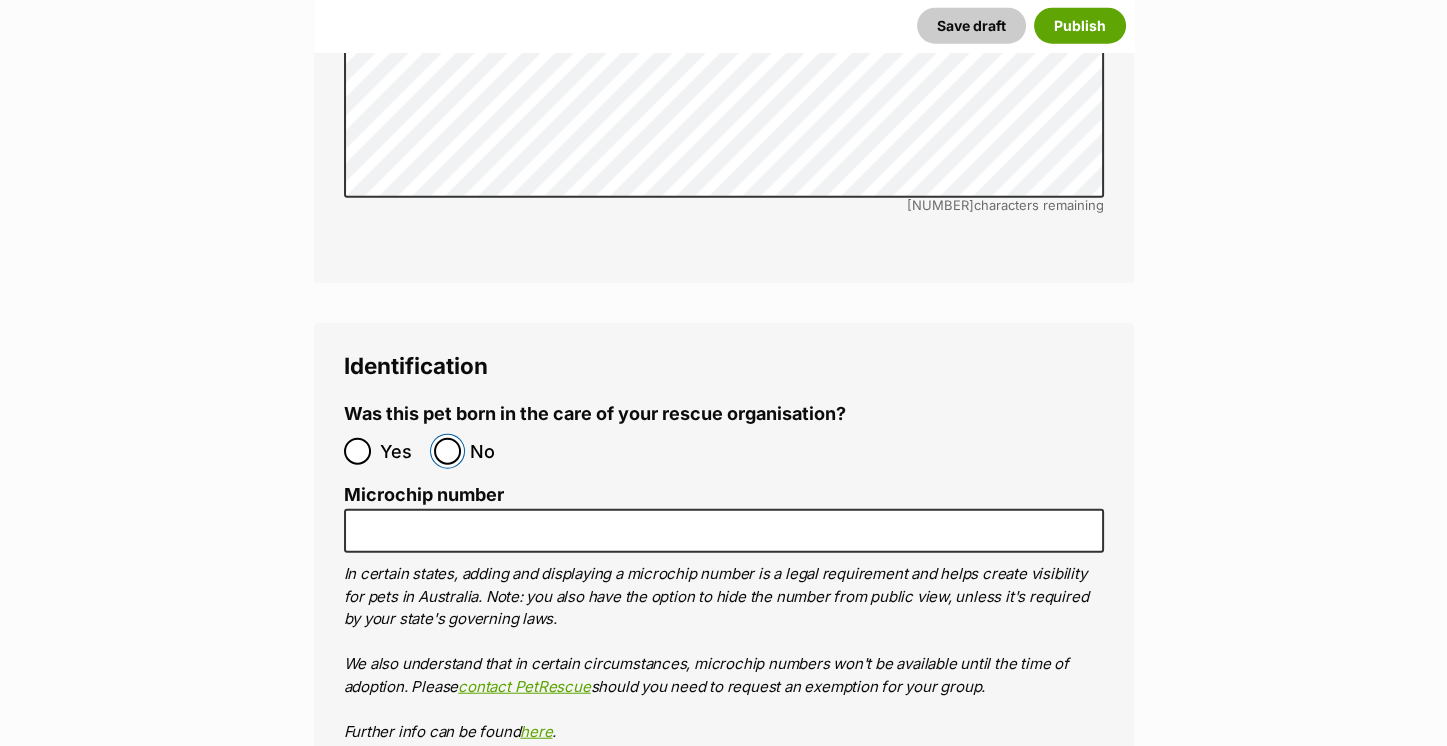 click on "No" at bounding box center [447, 451] 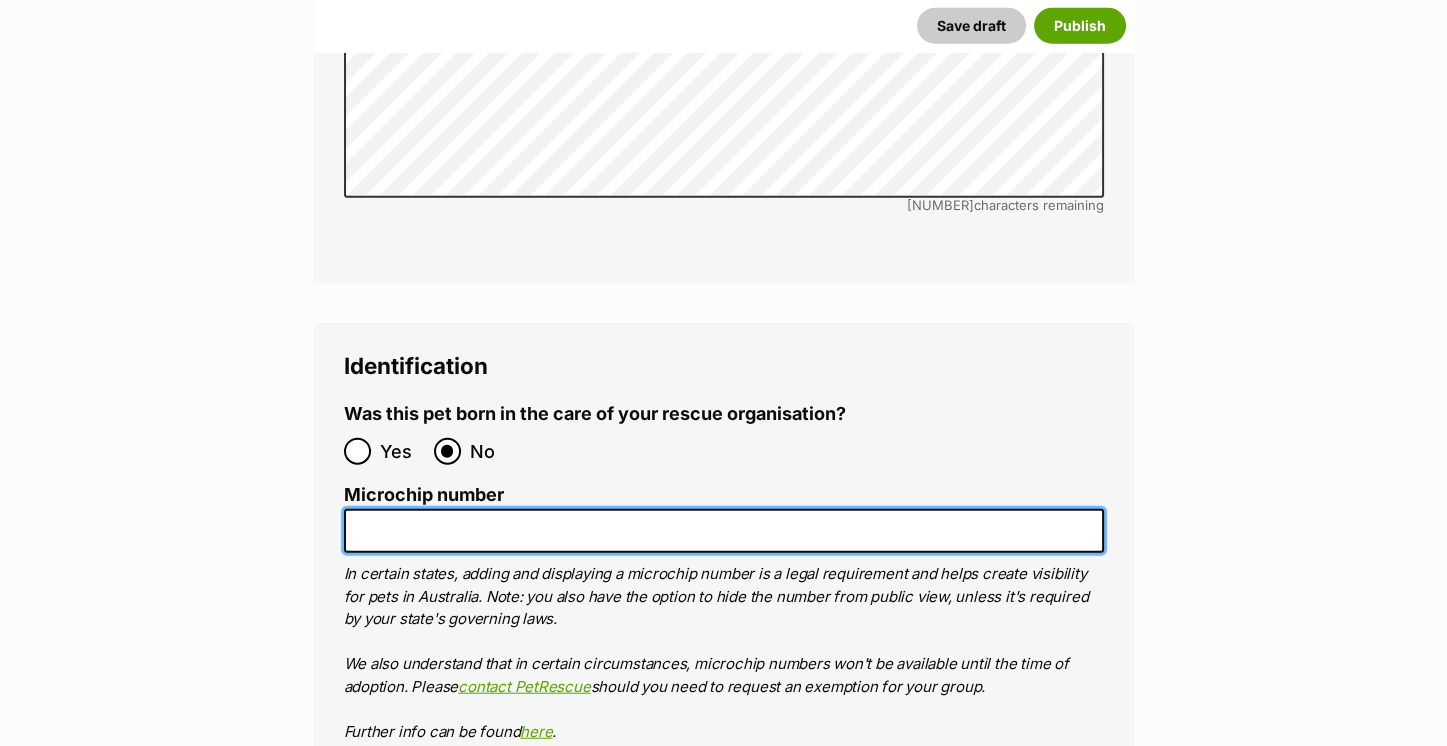 click on "Microchip number" at bounding box center [724, 531] 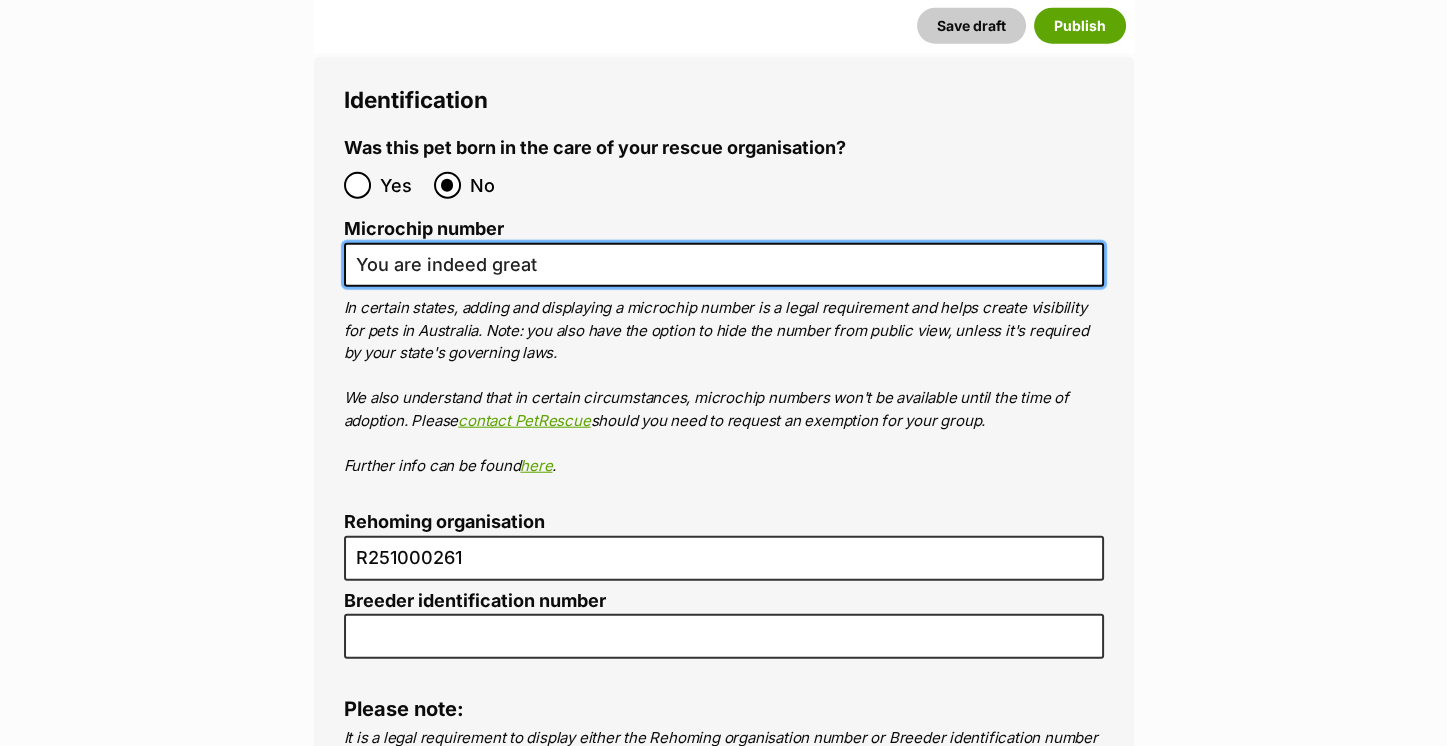 scroll, scrollTop: 6812, scrollLeft: 0, axis: vertical 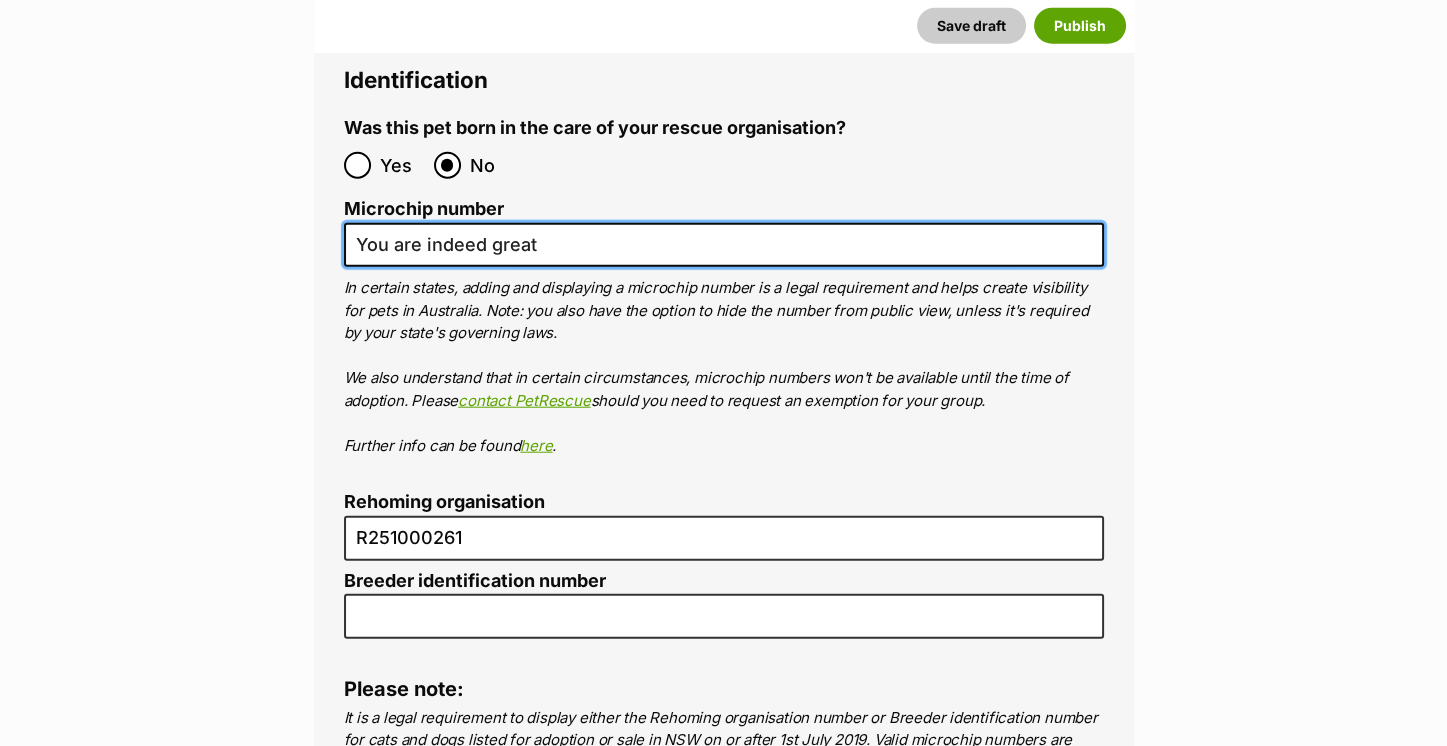 drag, startPoint x: 547, startPoint y: 239, endPoint x: 244, endPoint y: 210, distance: 304.3846 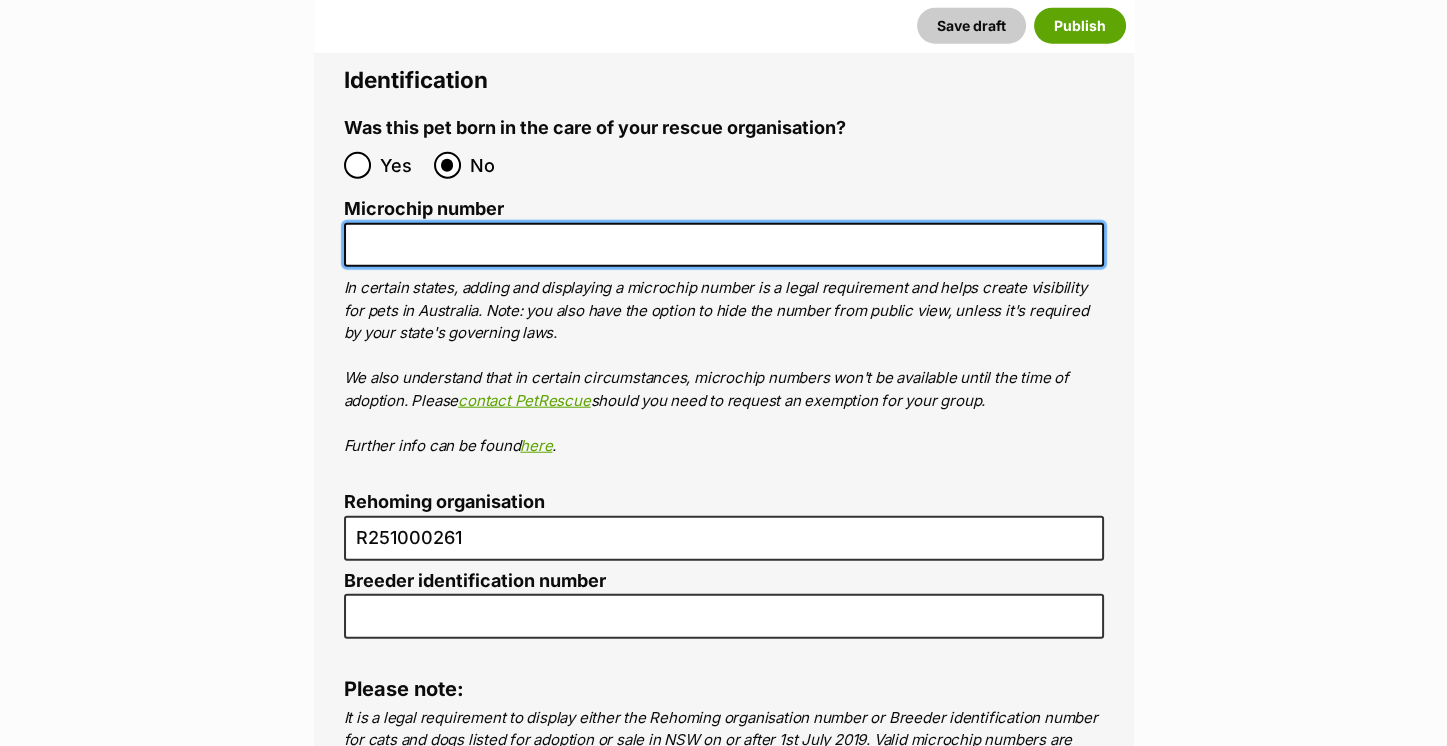 paste on "956000011711420" 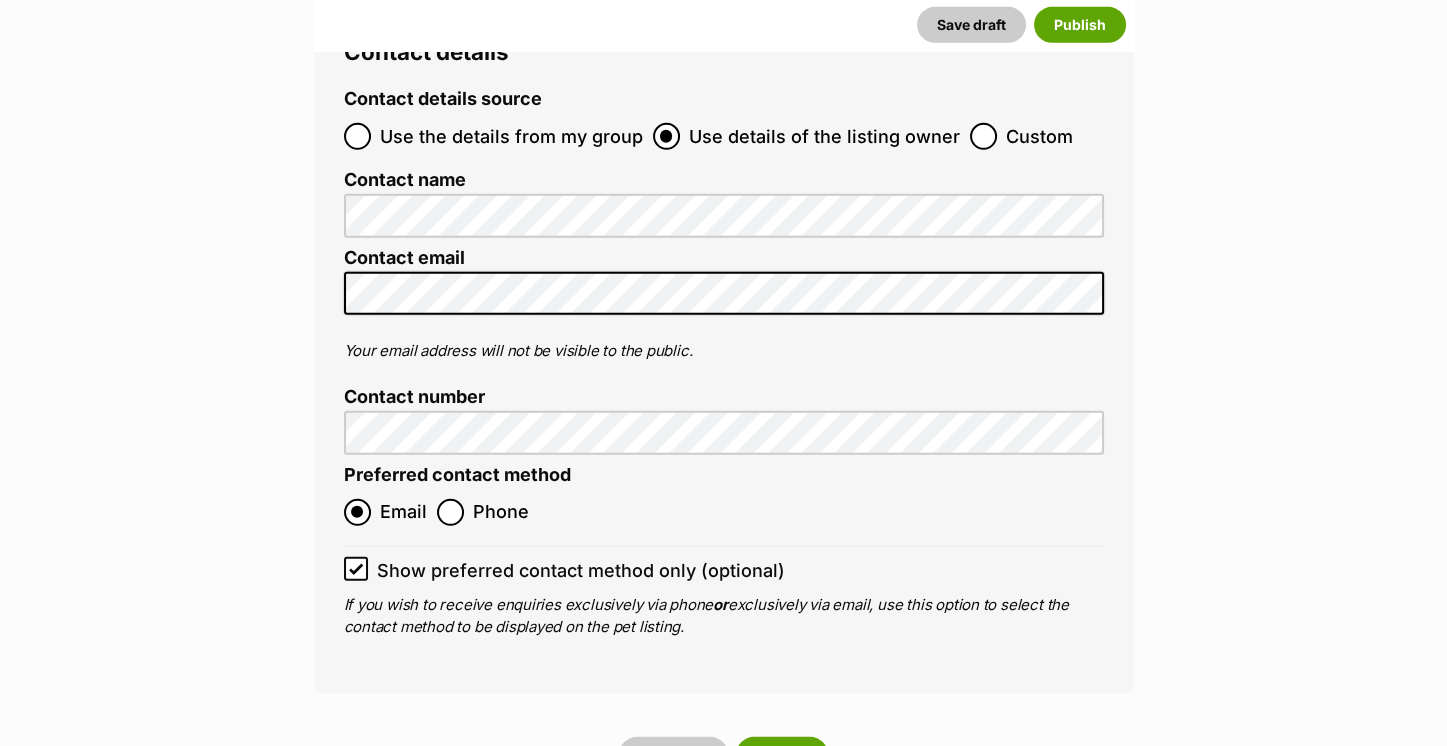 scroll, scrollTop: 7760, scrollLeft: 0, axis: vertical 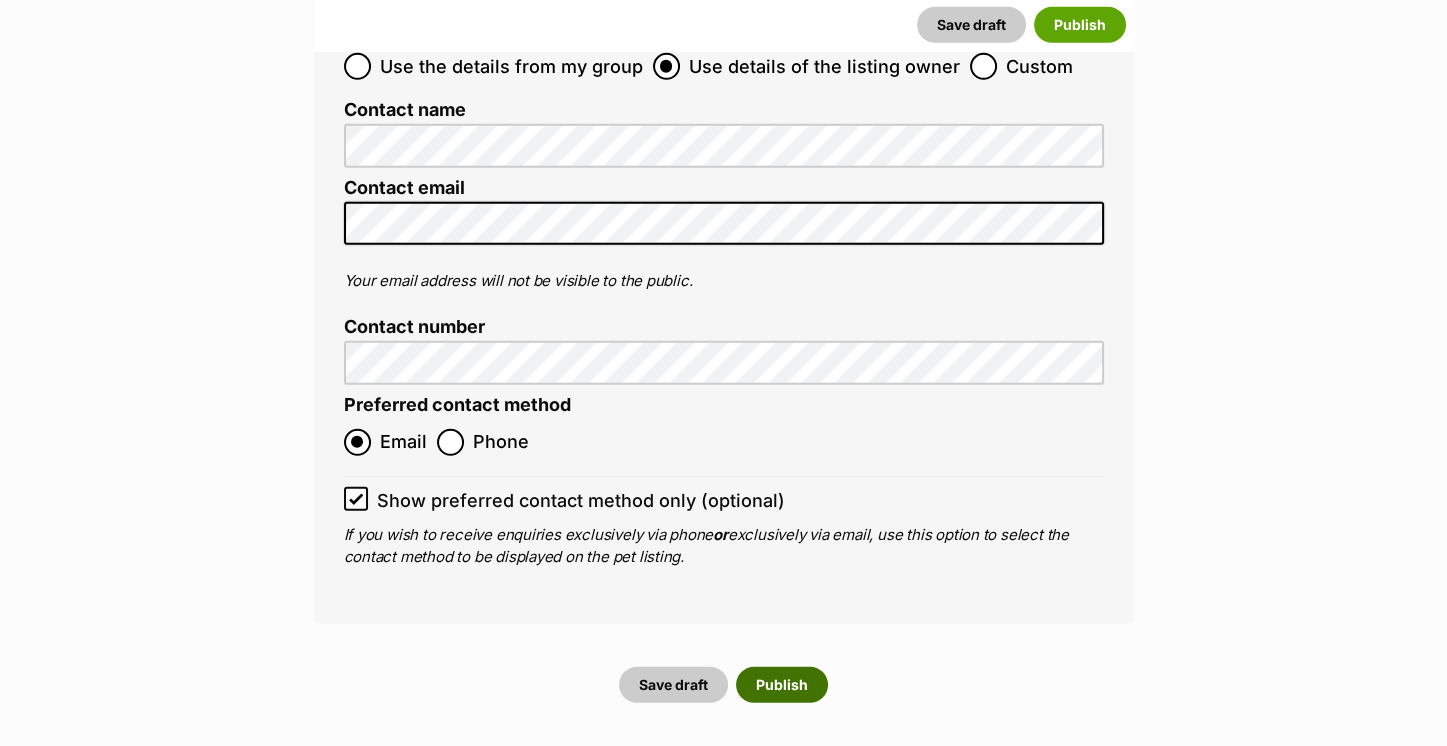 type on "956000011711420" 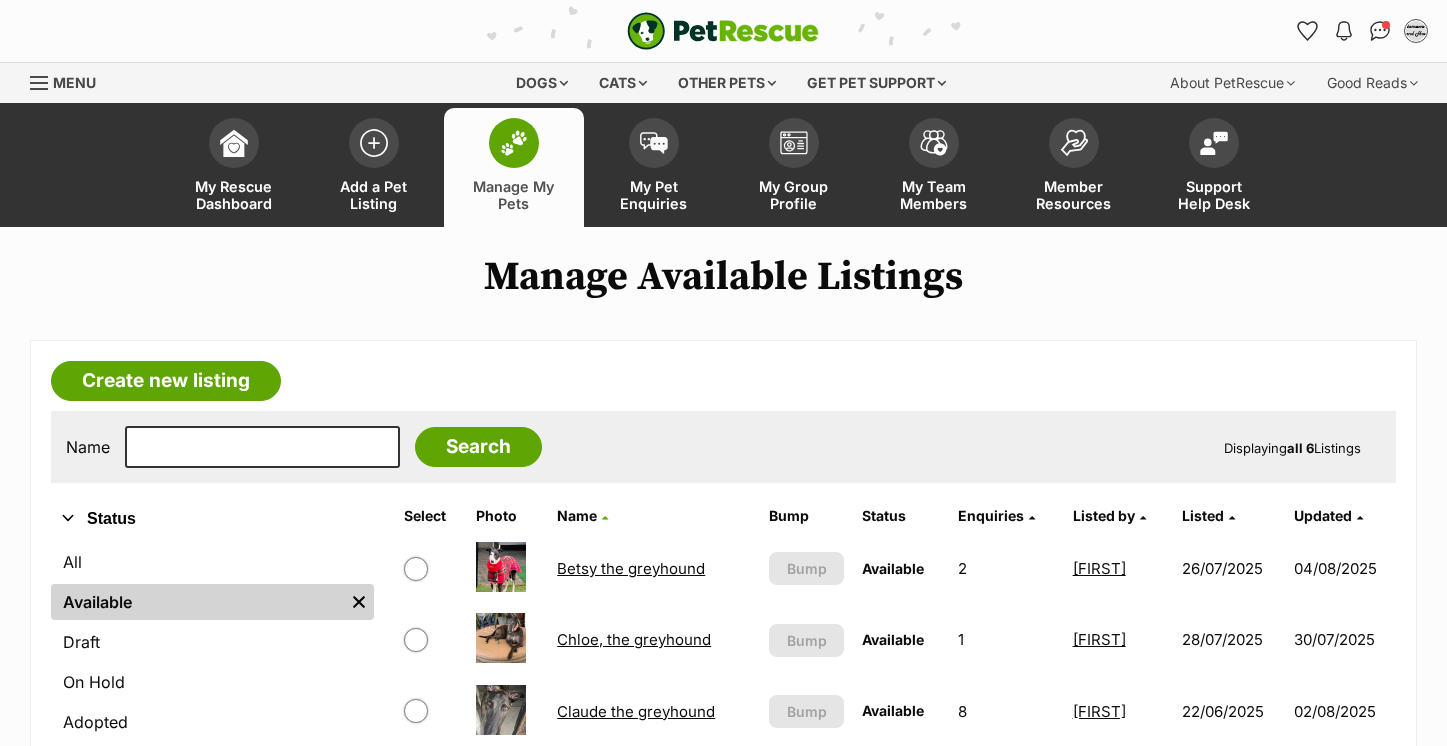 scroll, scrollTop: 0, scrollLeft: 0, axis: both 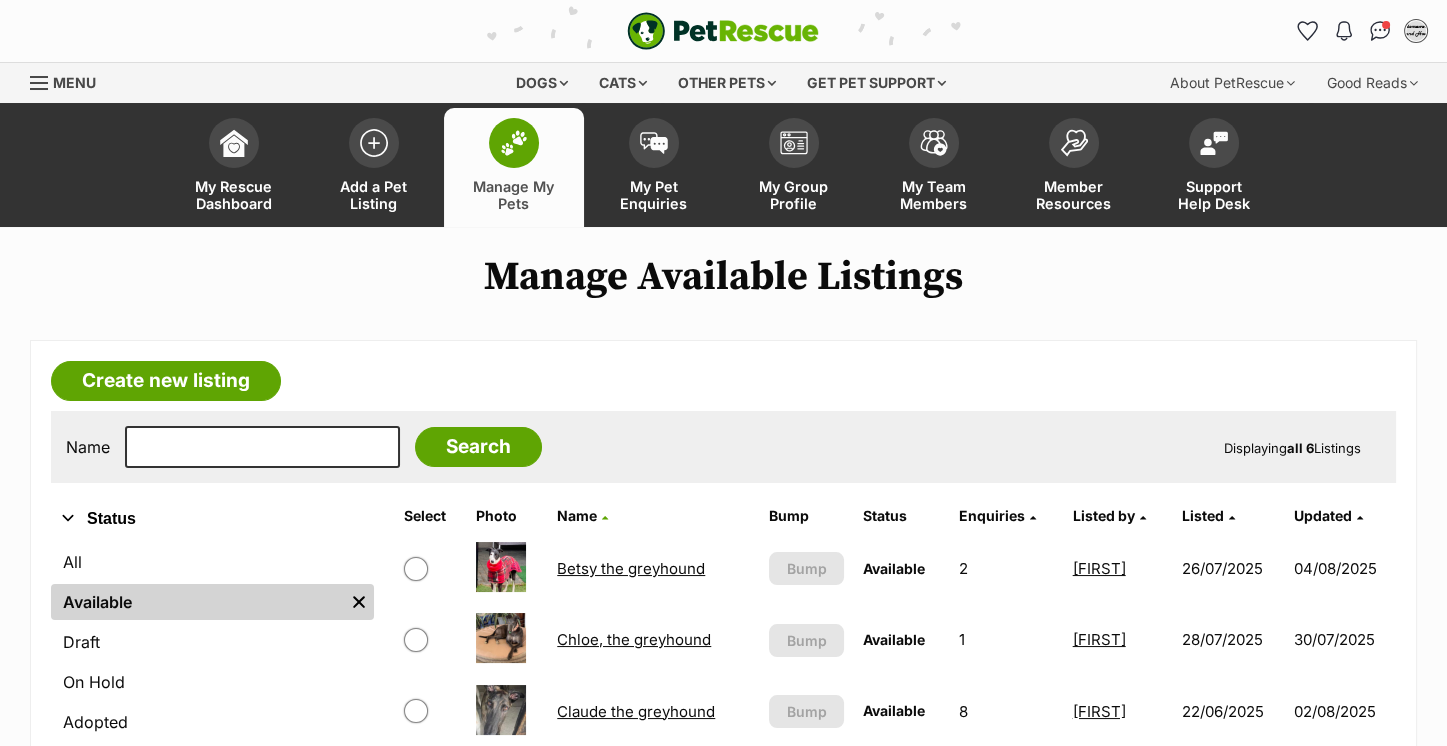 click on "Betsy the greyhound" at bounding box center [631, 568] 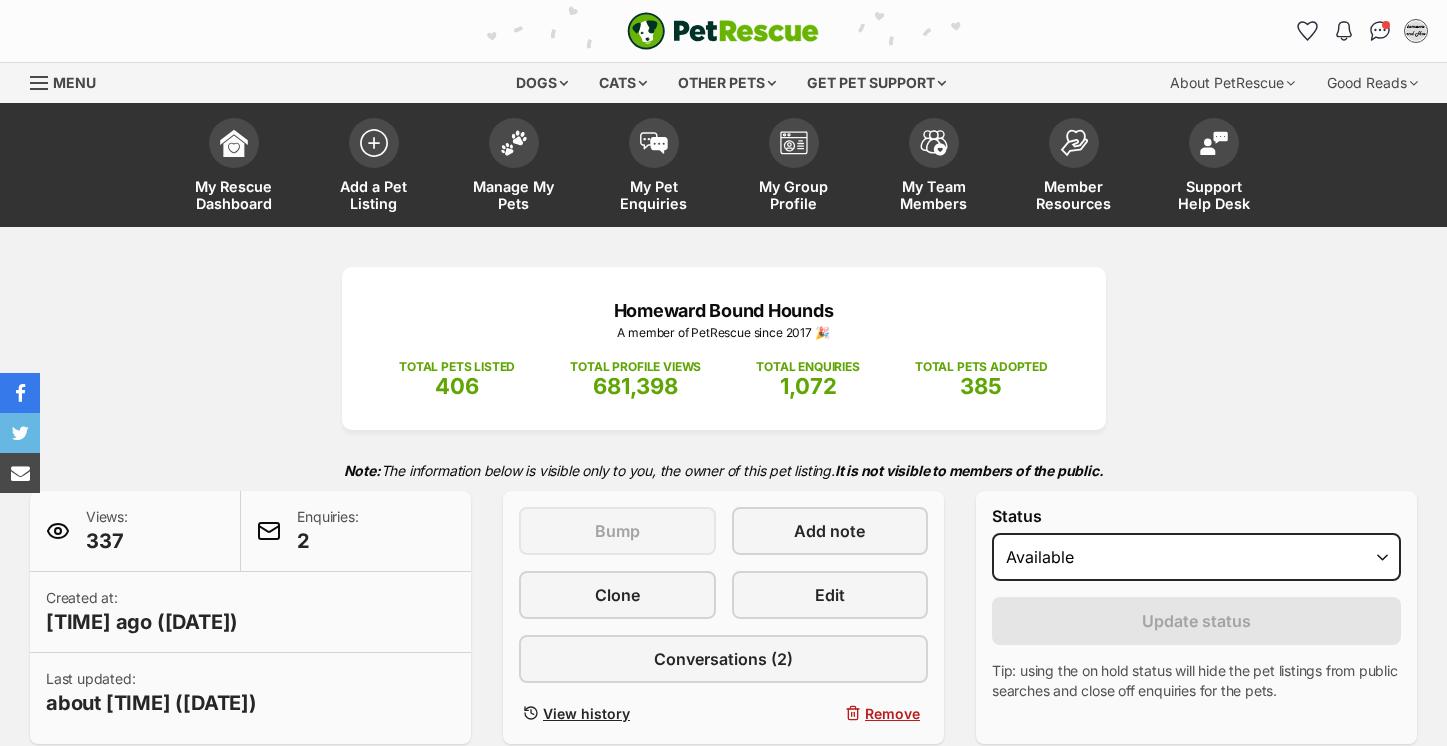 scroll, scrollTop: 713, scrollLeft: 0, axis: vertical 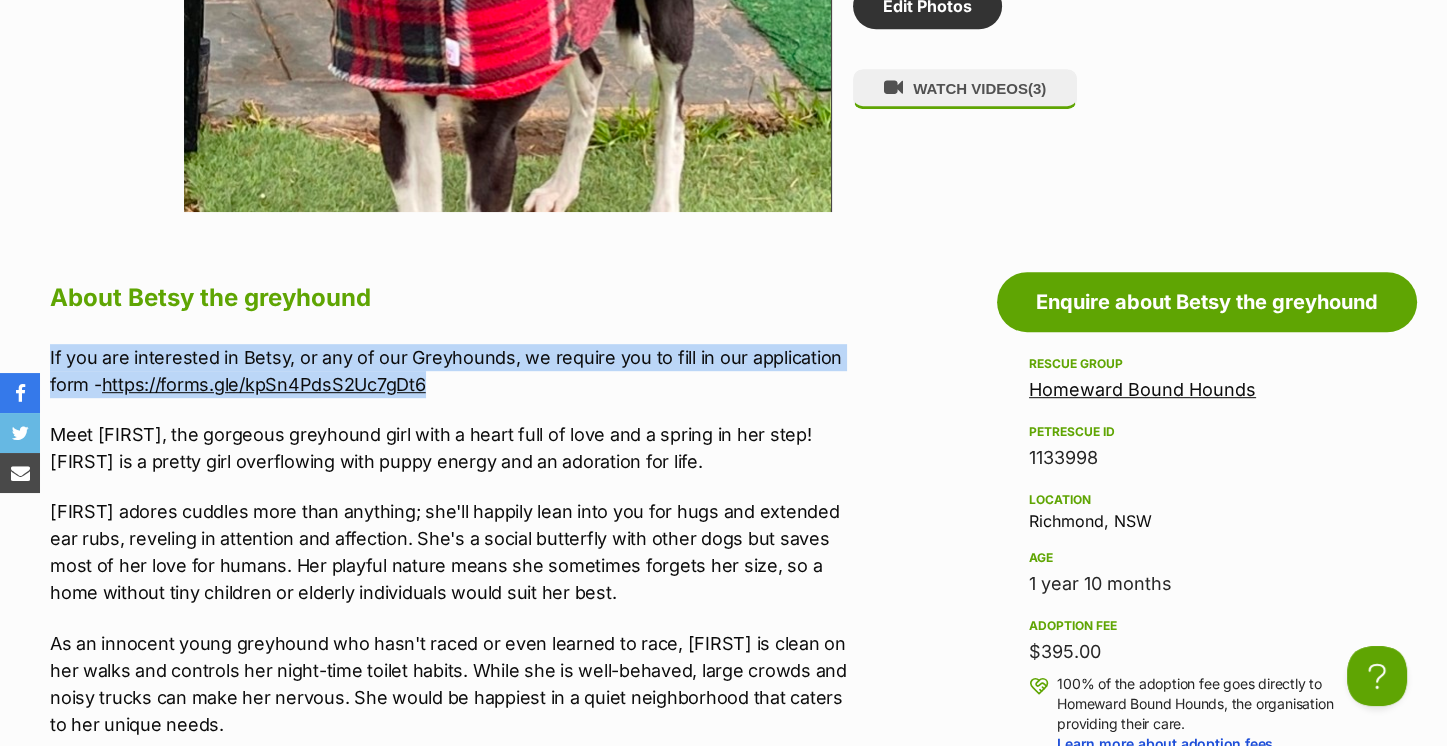 drag, startPoint x: 446, startPoint y: 375, endPoint x: 47, endPoint y: 325, distance: 402.12064 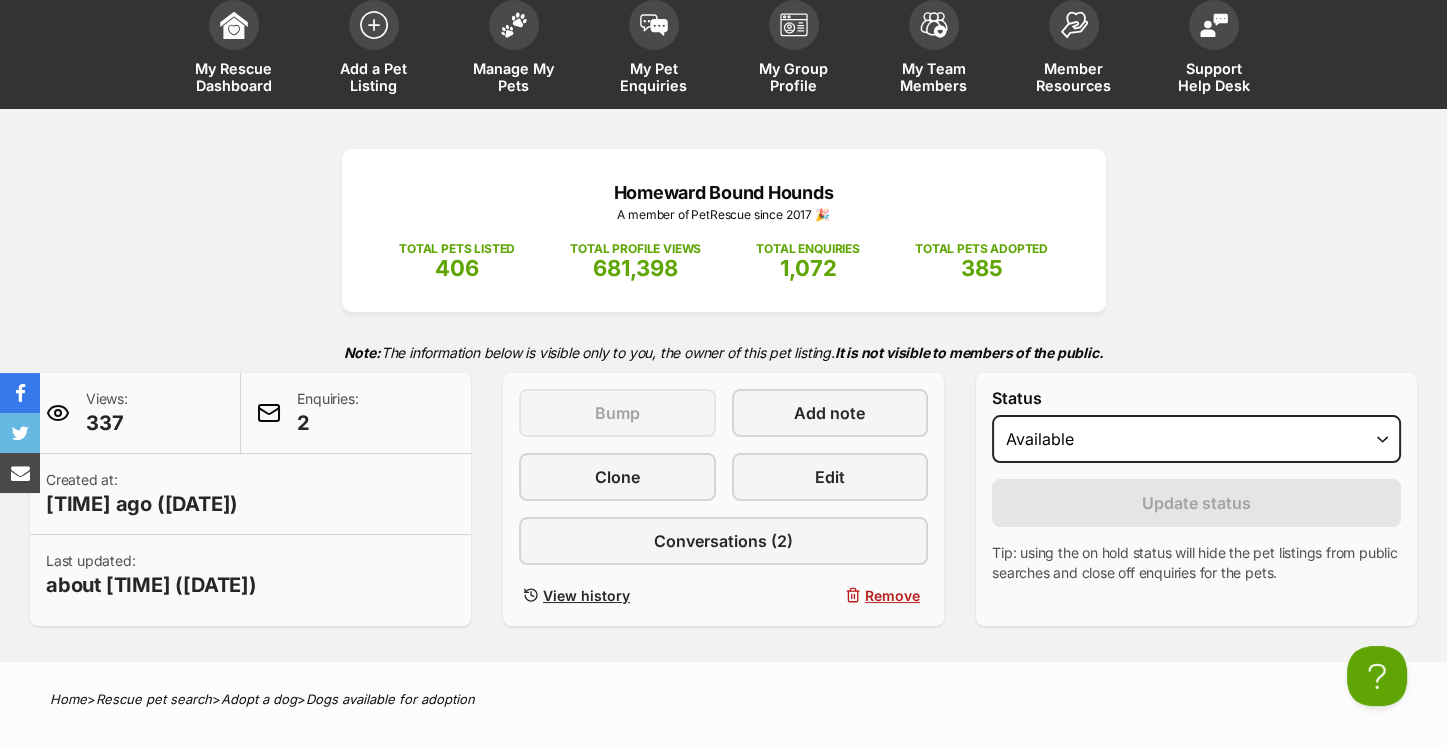 scroll, scrollTop: 112, scrollLeft: 0, axis: vertical 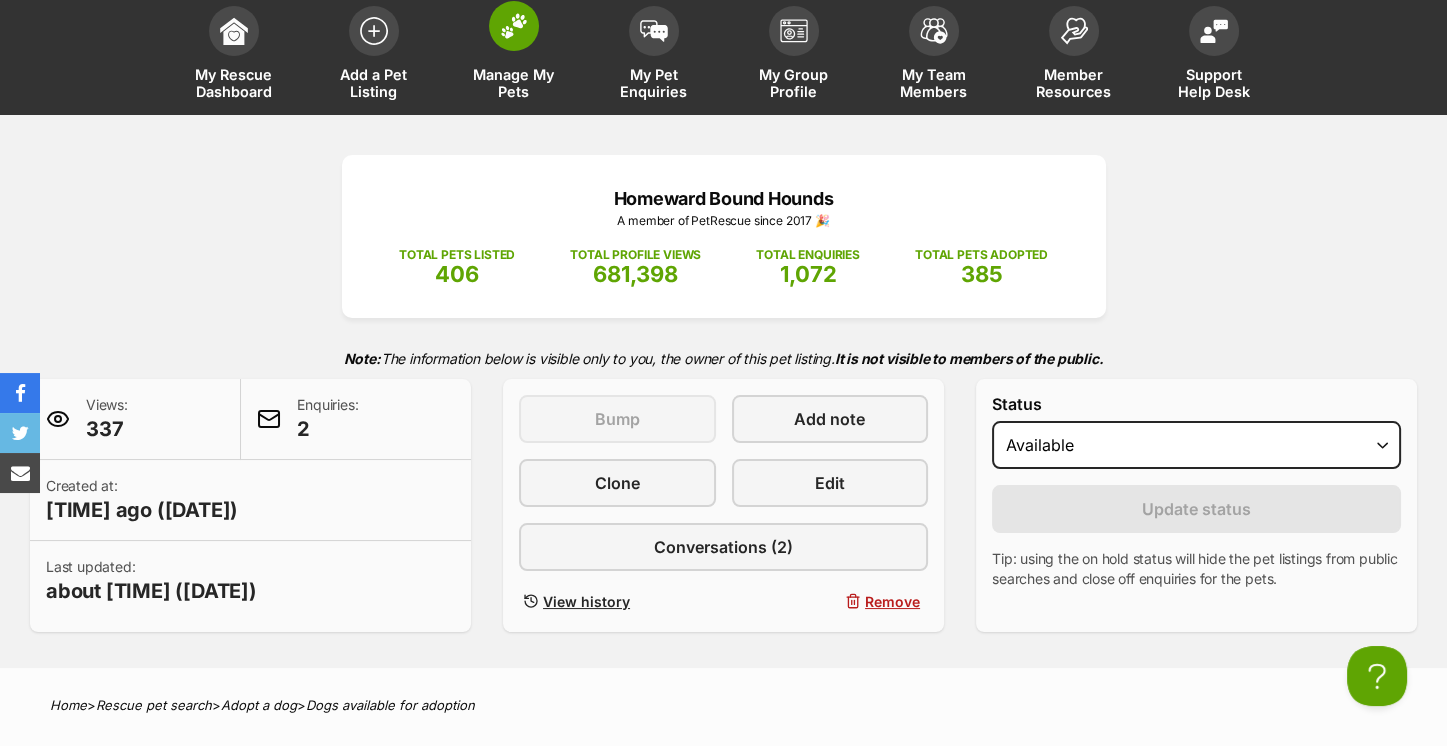 click at bounding box center (514, 26) 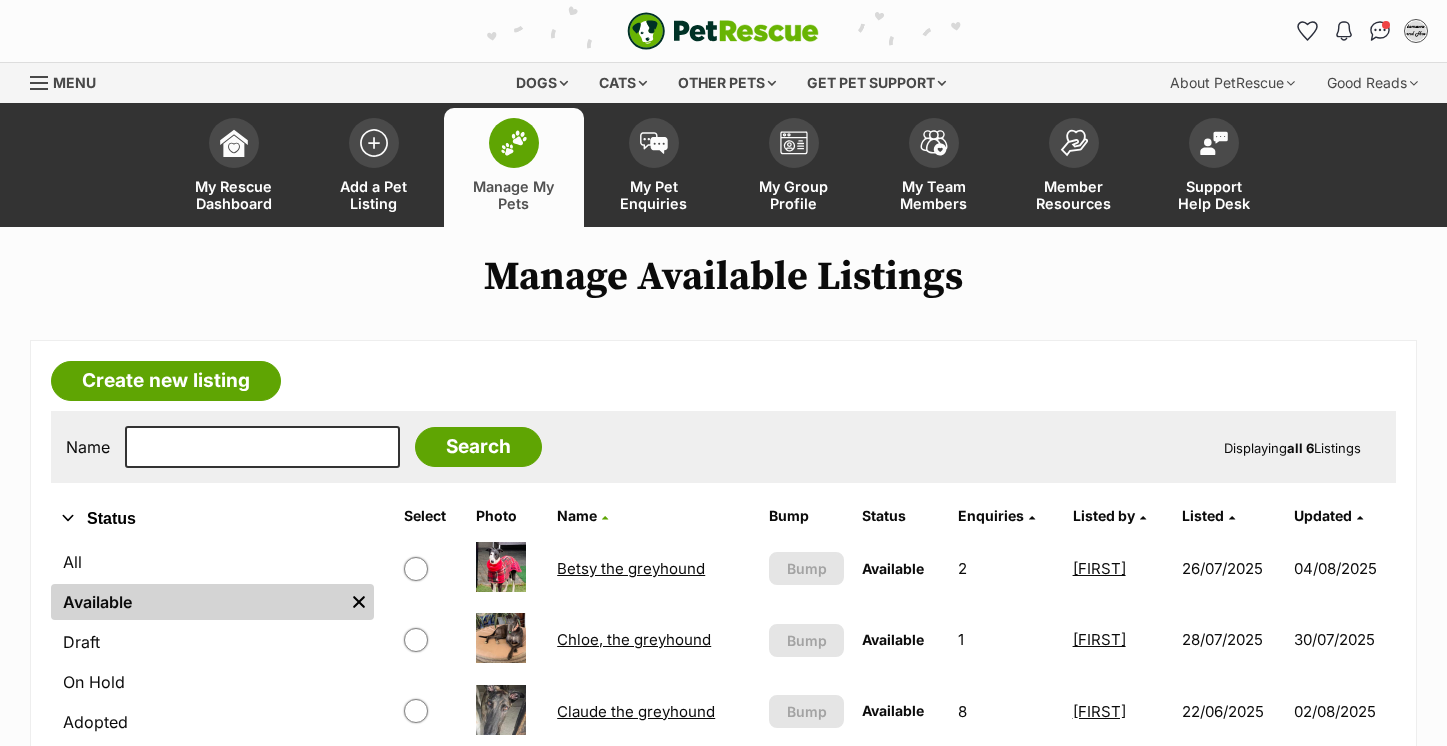 scroll, scrollTop: 0, scrollLeft: 0, axis: both 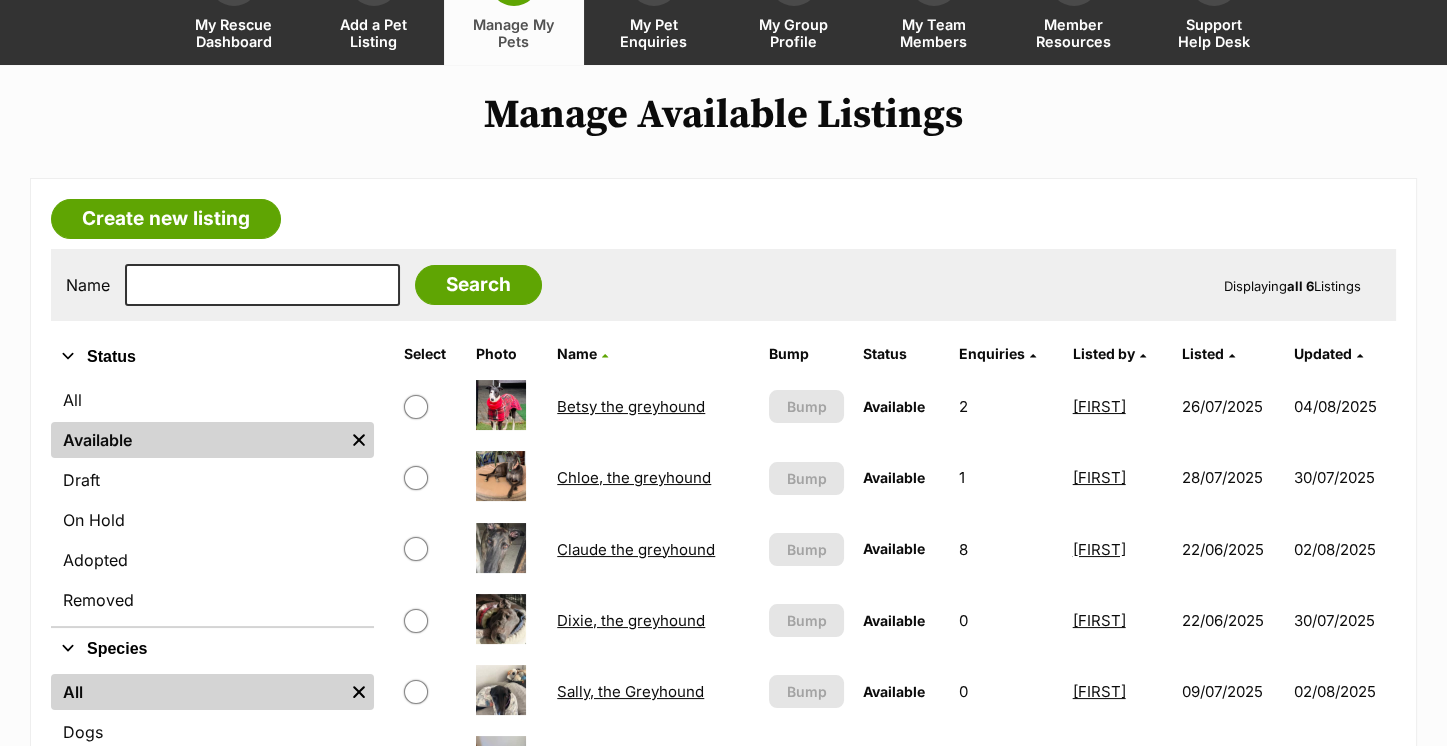 click on "Chloe, the greyhound" at bounding box center (634, 477) 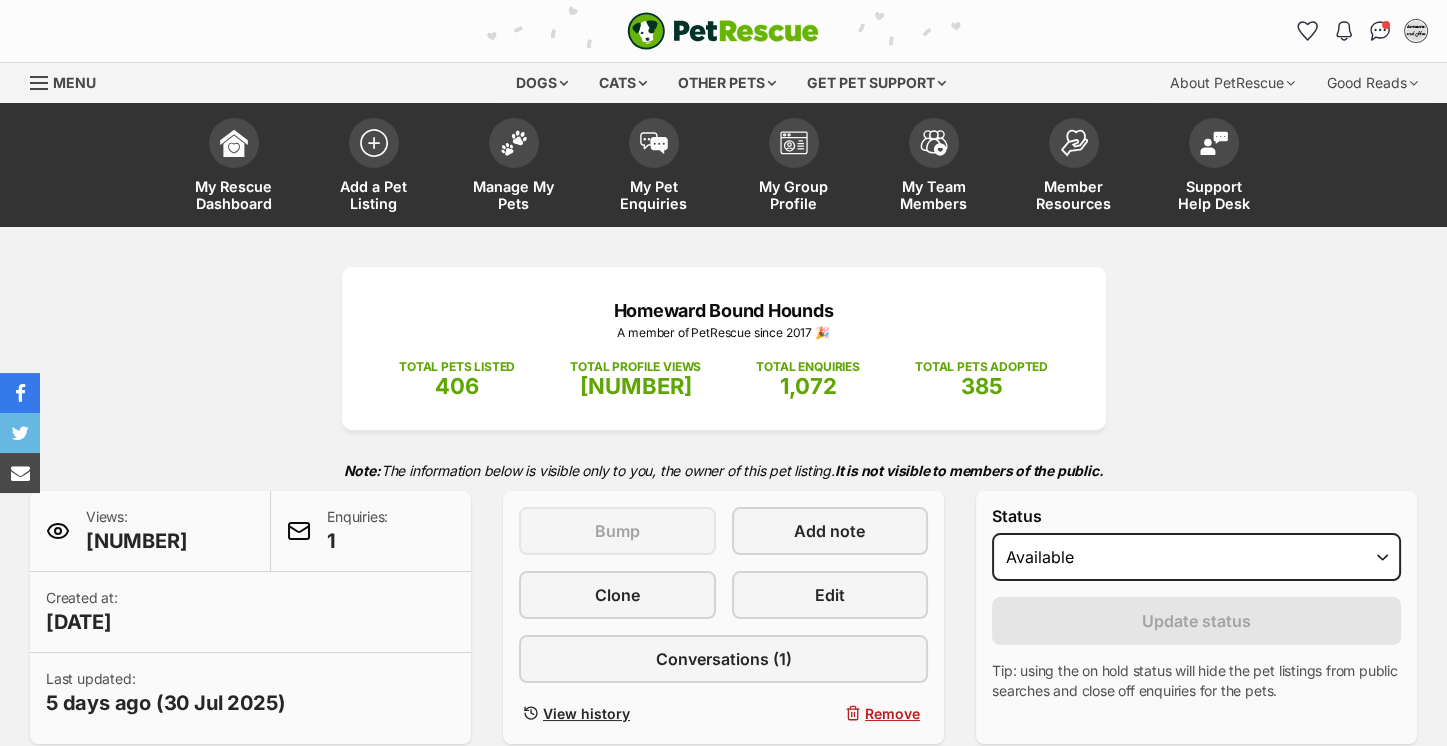 scroll, scrollTop: 370, scrollLeft: 0, axis: vertical 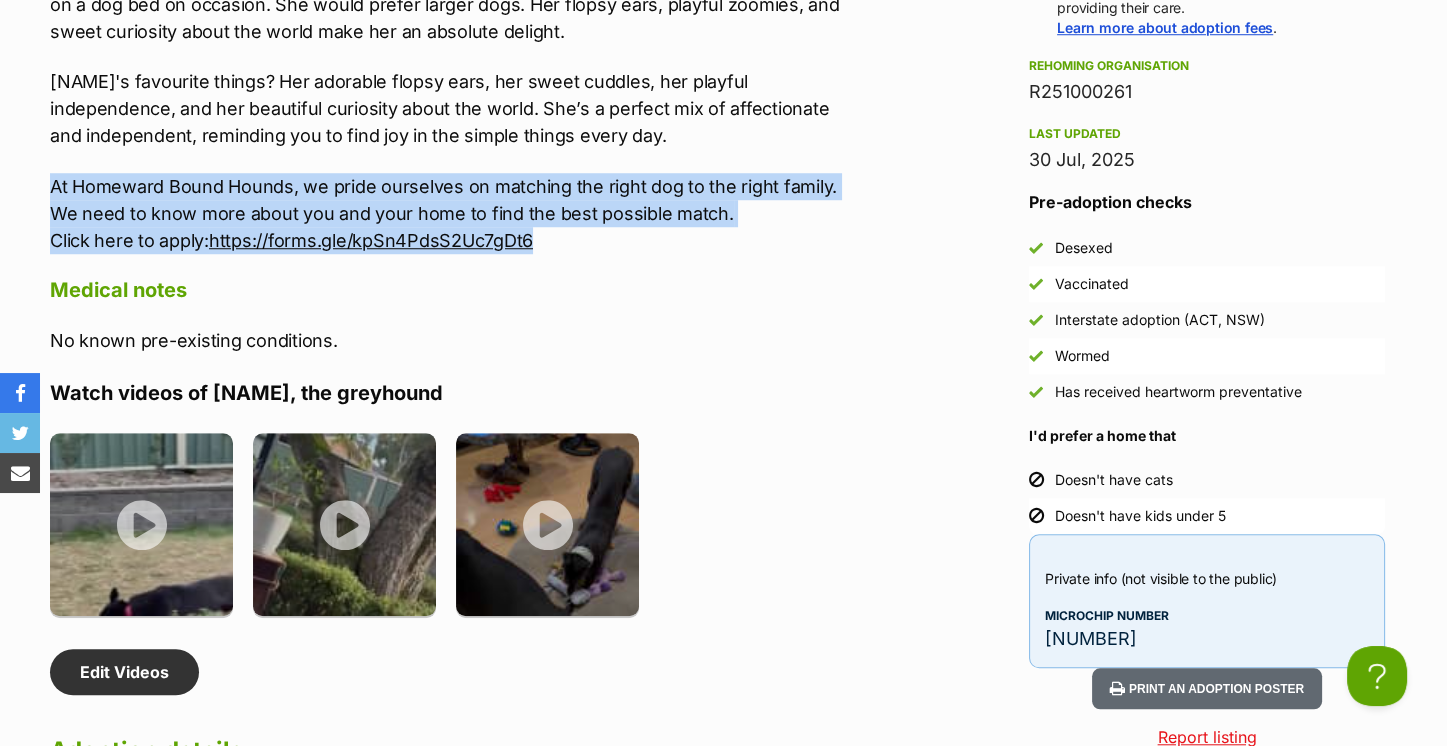 drag, startPoint x: 558, startPoint y: 229, endPoint x: 45, endPoint y: 184, distance: 514.9699 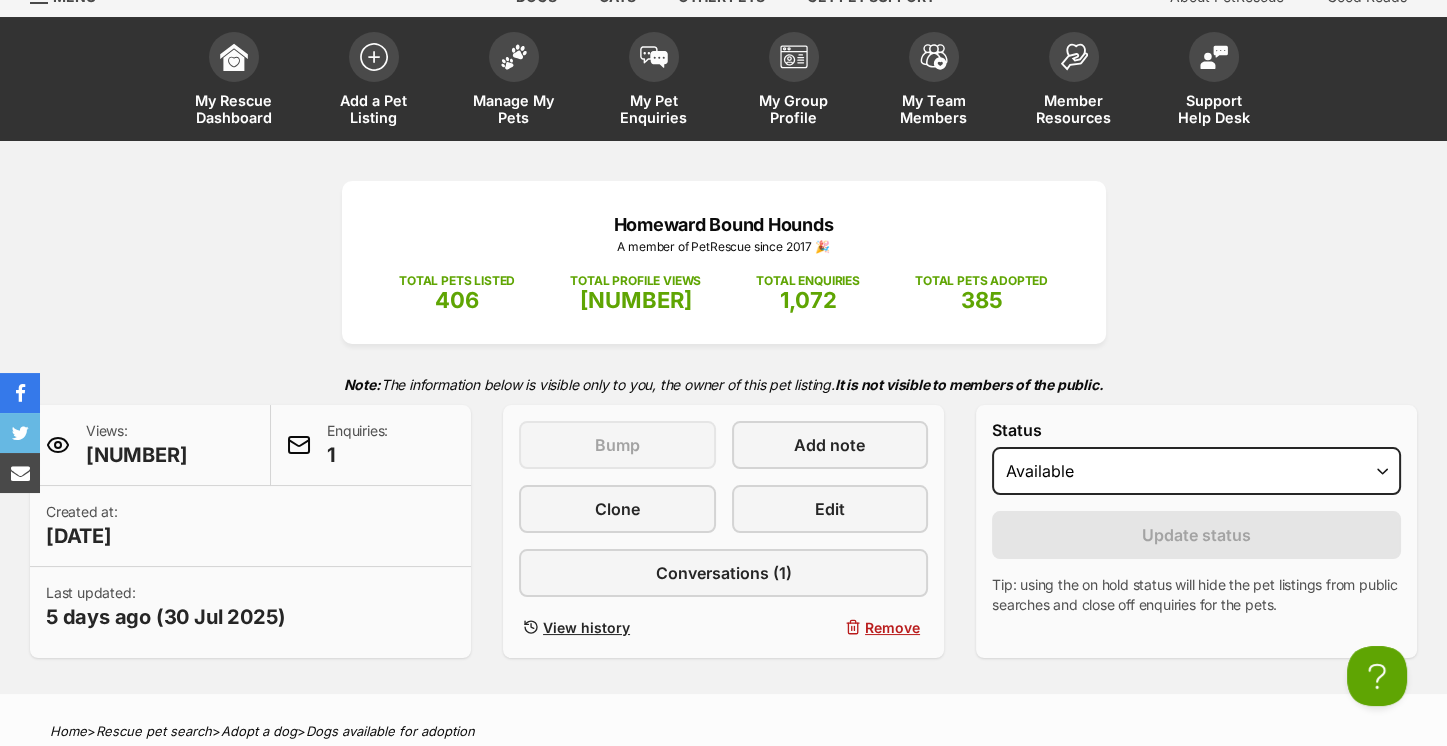 scroll, scrollTop: 0, scrollLeft: 0, axis: both 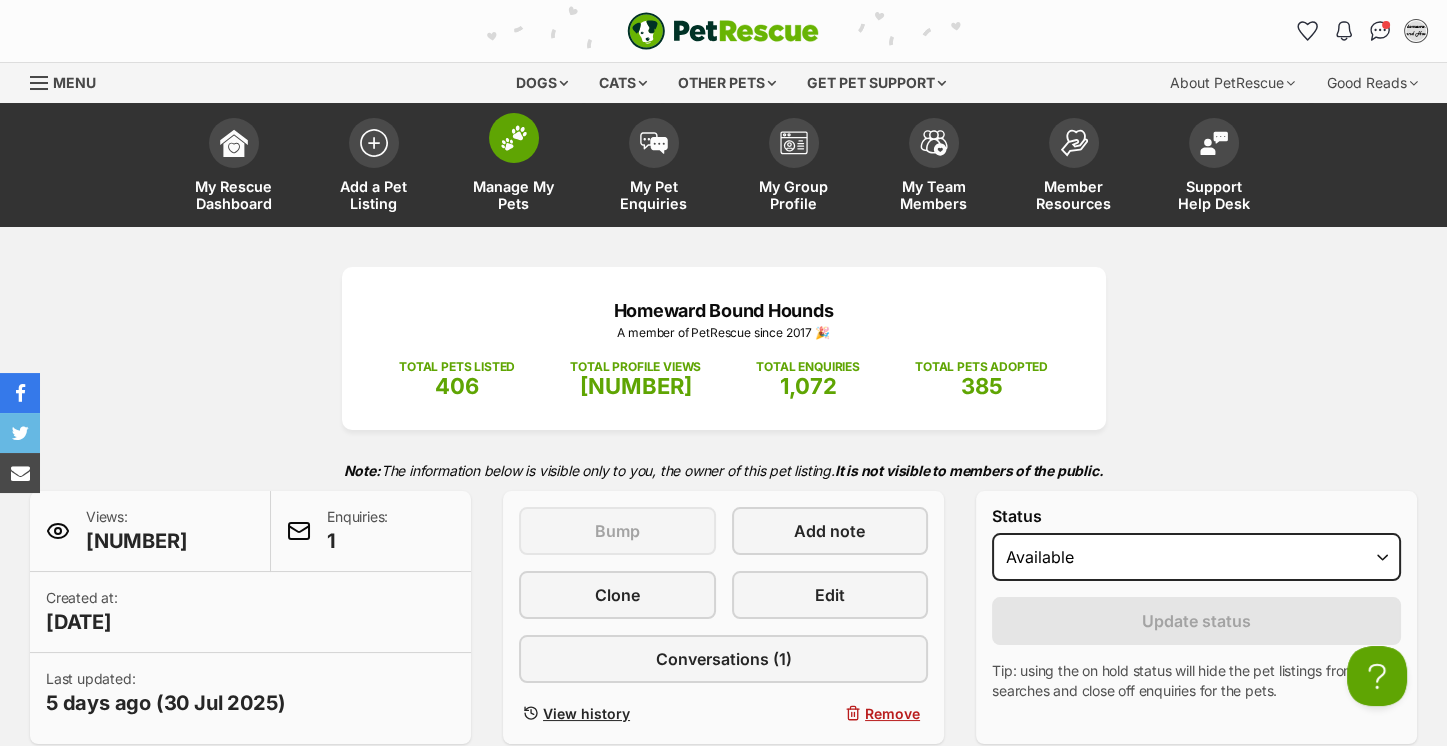 click on "Manage My Pets" at bounding box center [514, 167] 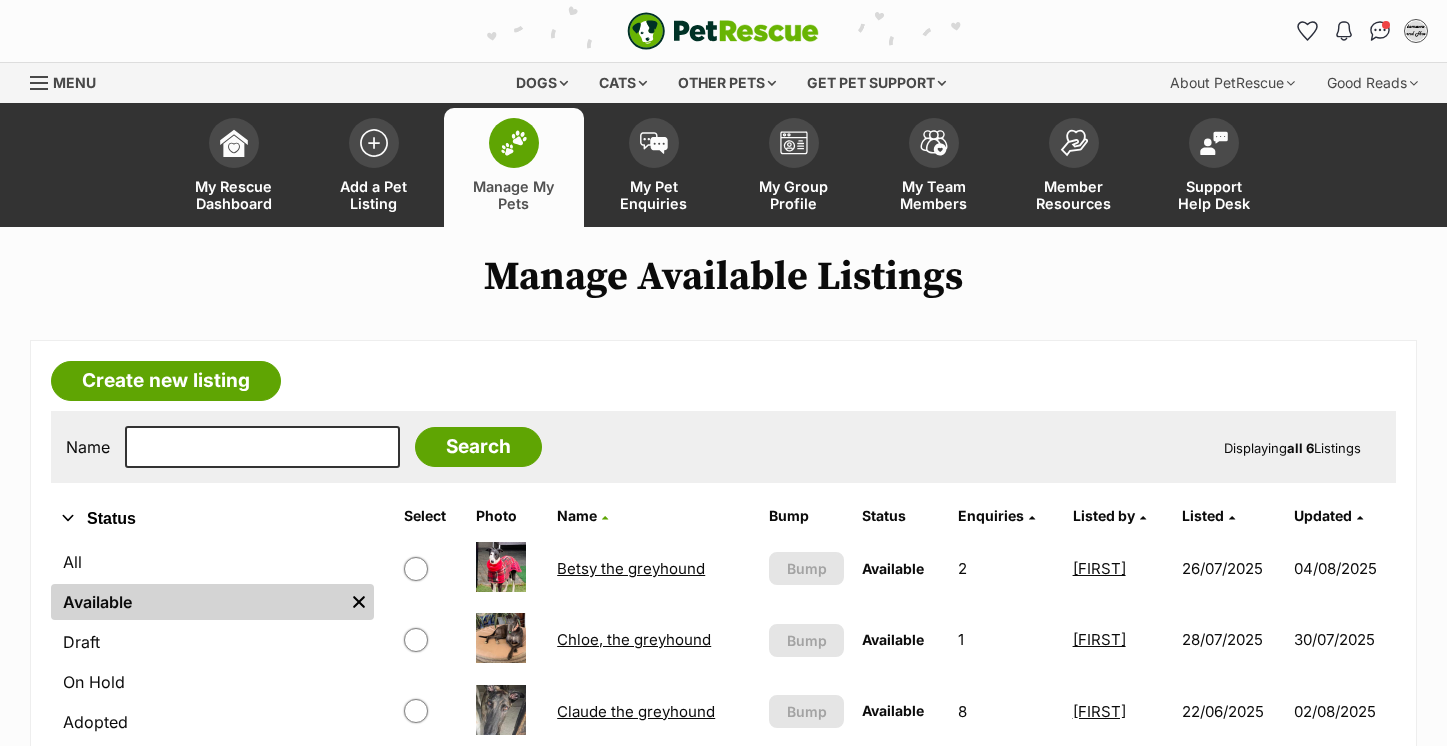 scroll, scrollTop: 0, scrollLeft: 0, axis: both 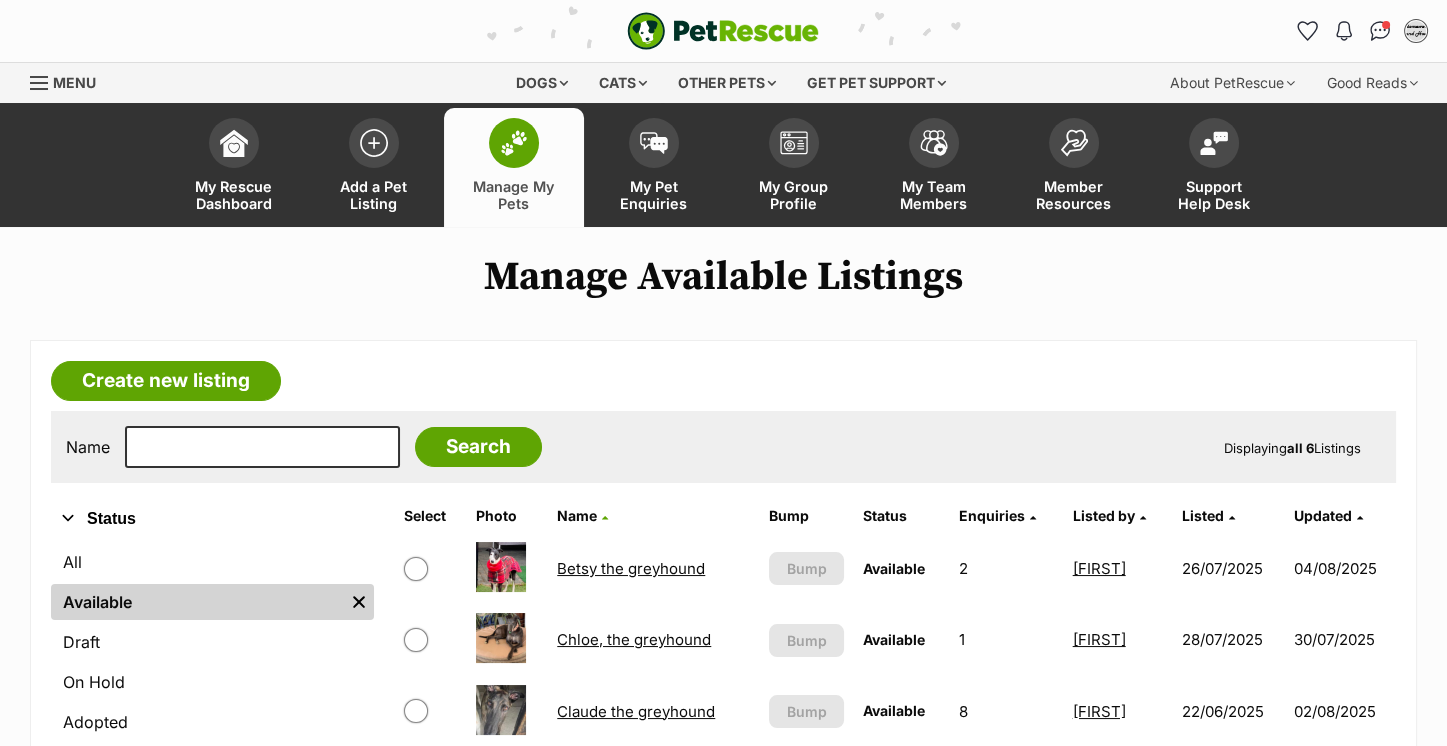 click on "Betsy the greyhound" at bounding box center (654, 568) 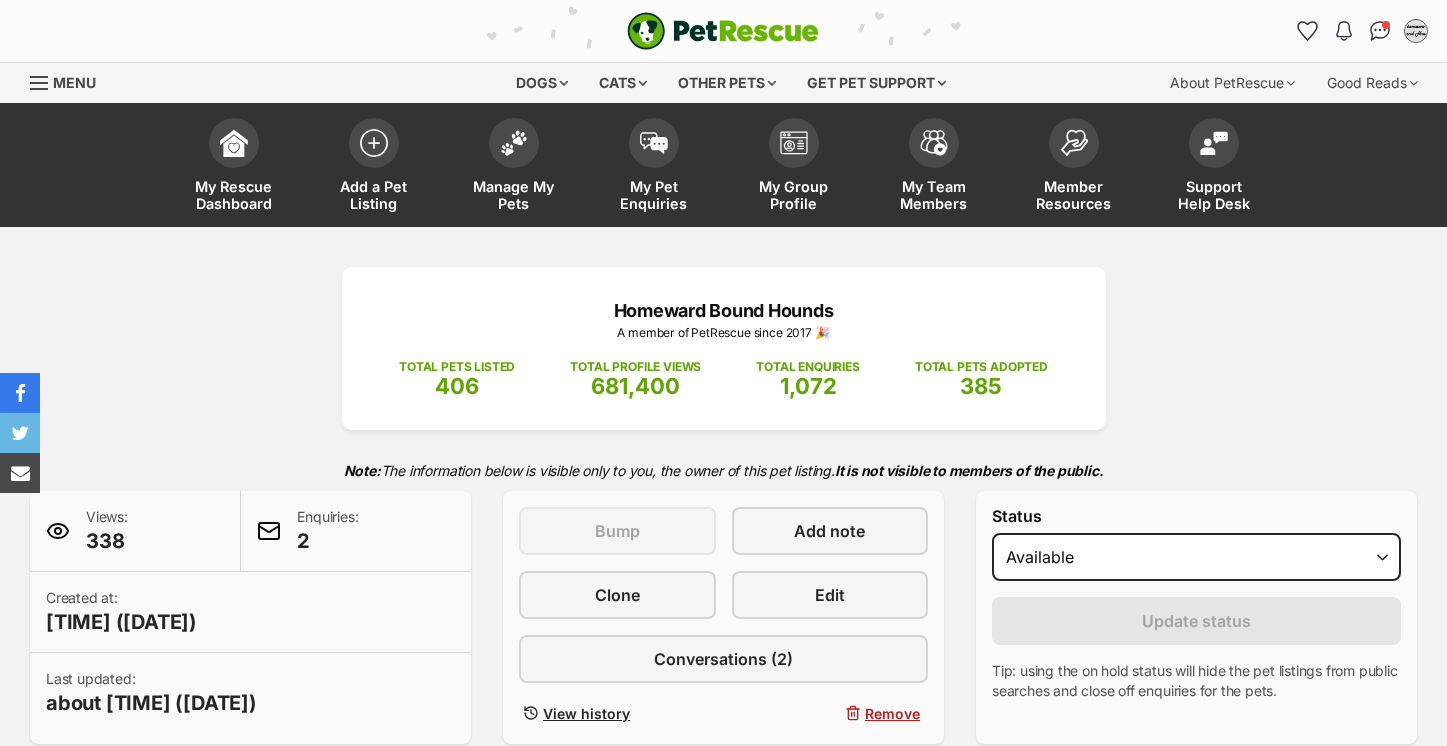 scroll, scrollTop: 0, scrollLeft: 0, axis: both 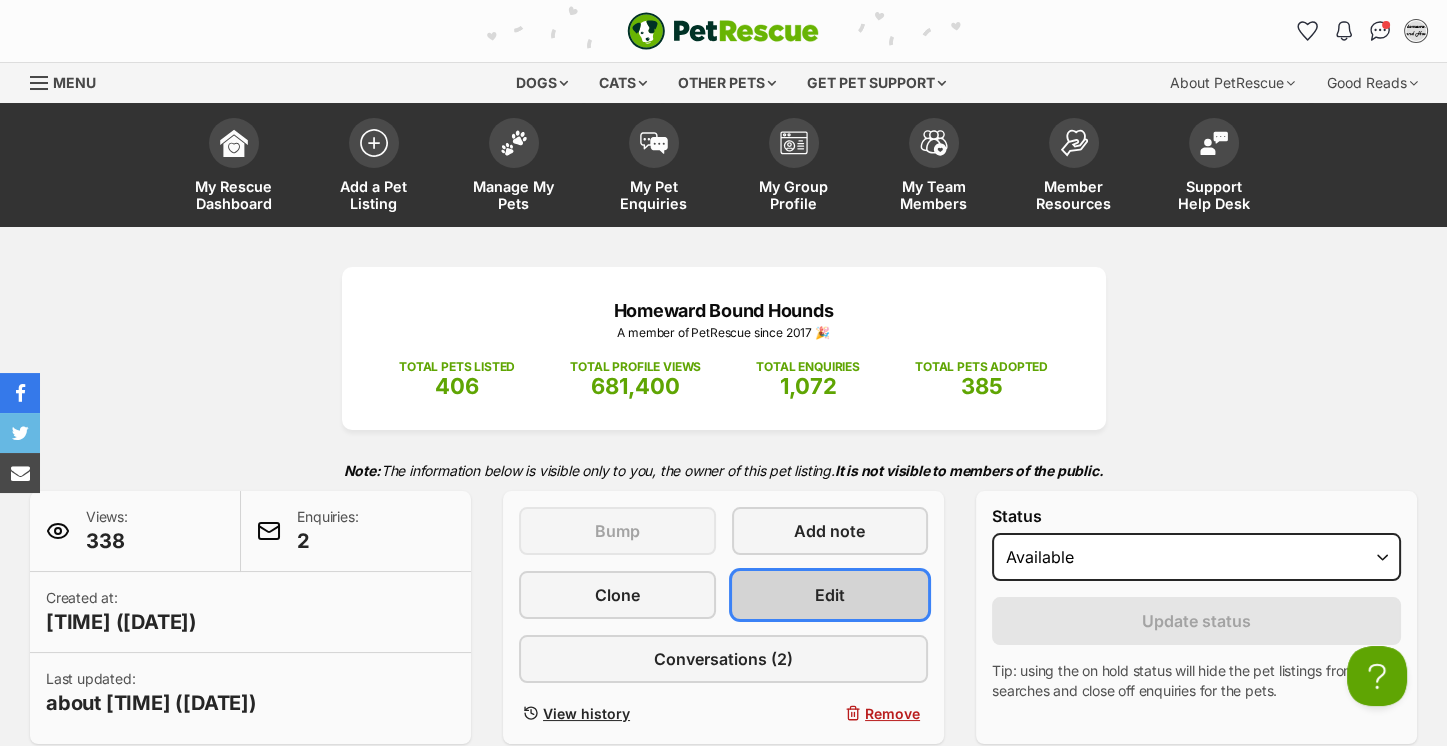 click on "Edit" at bounding box center [830, 595] 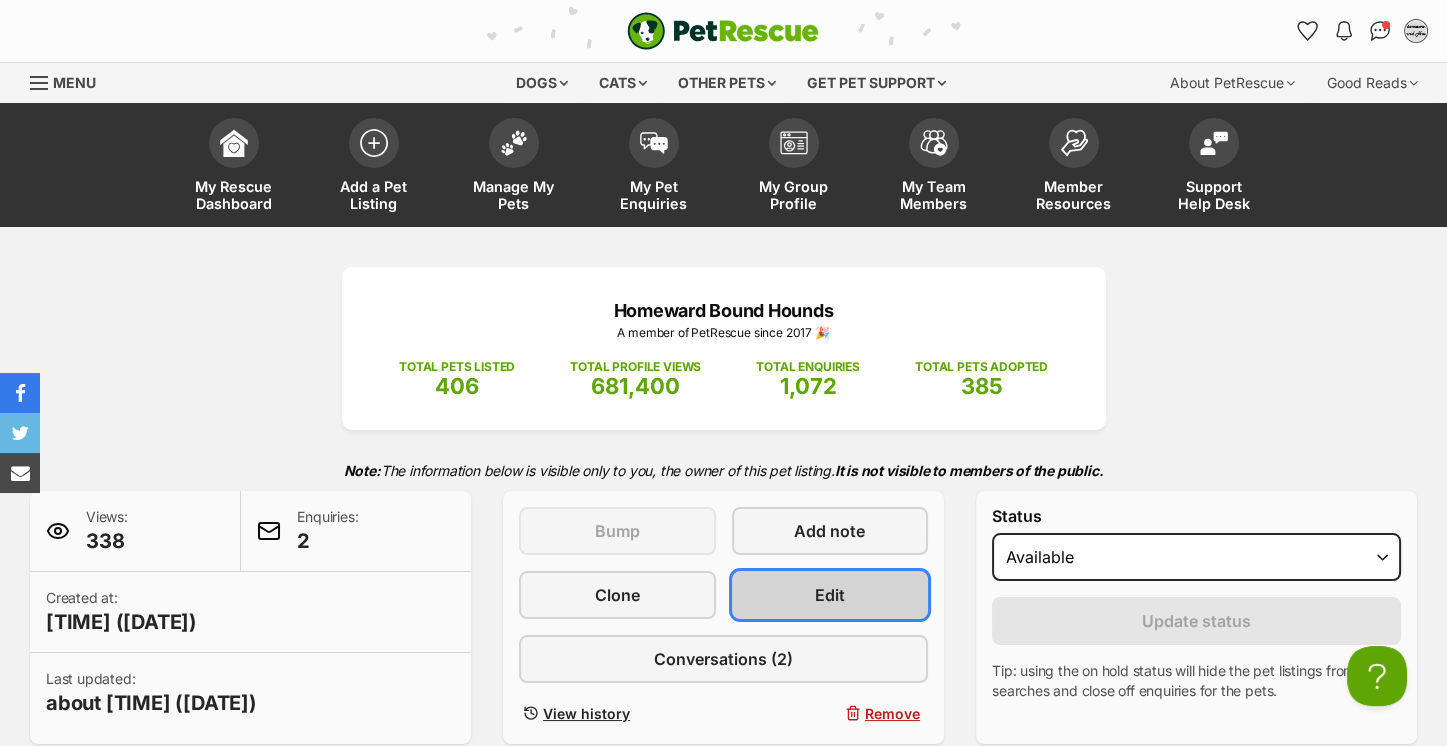 scroll, scrollTop: 0, scrollLeft: 0, axis: both 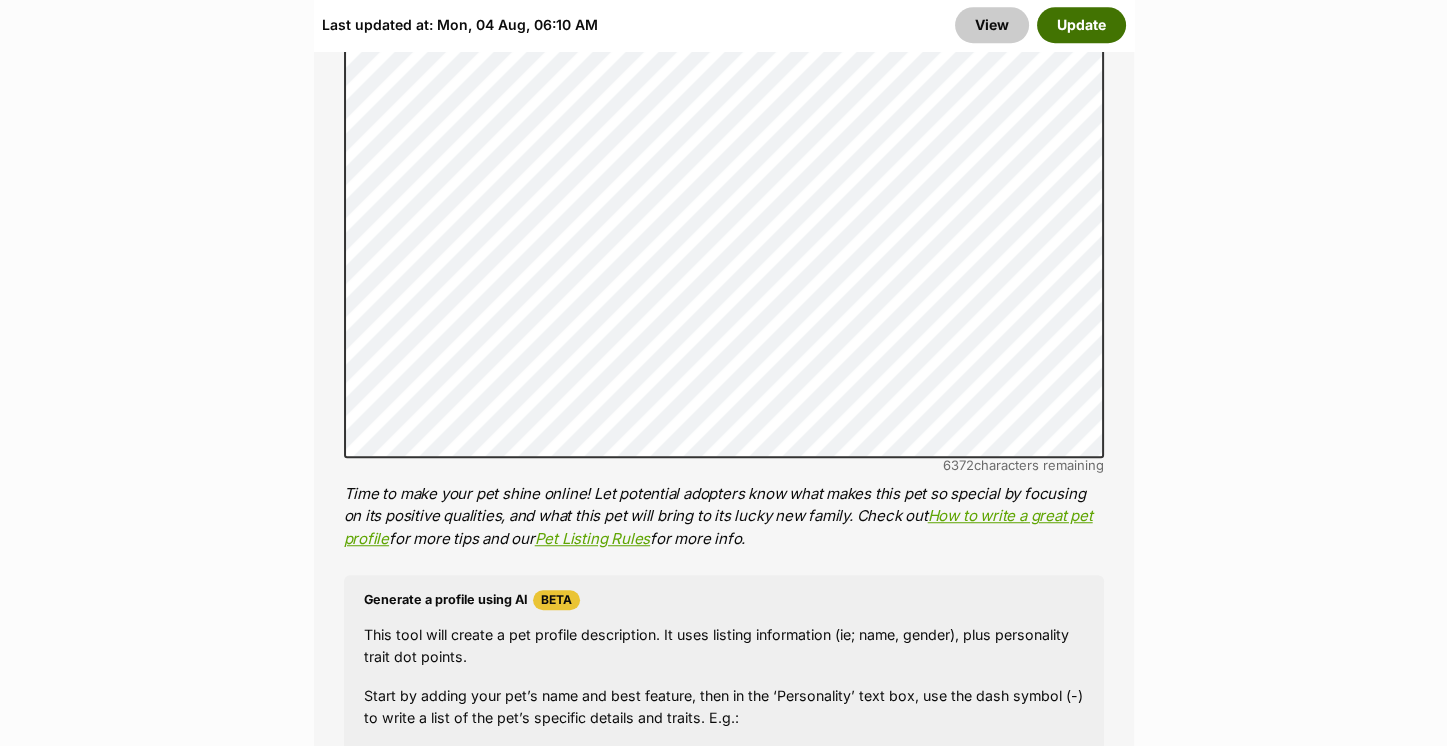 click on "Update" at bounding box center (1081, 25) 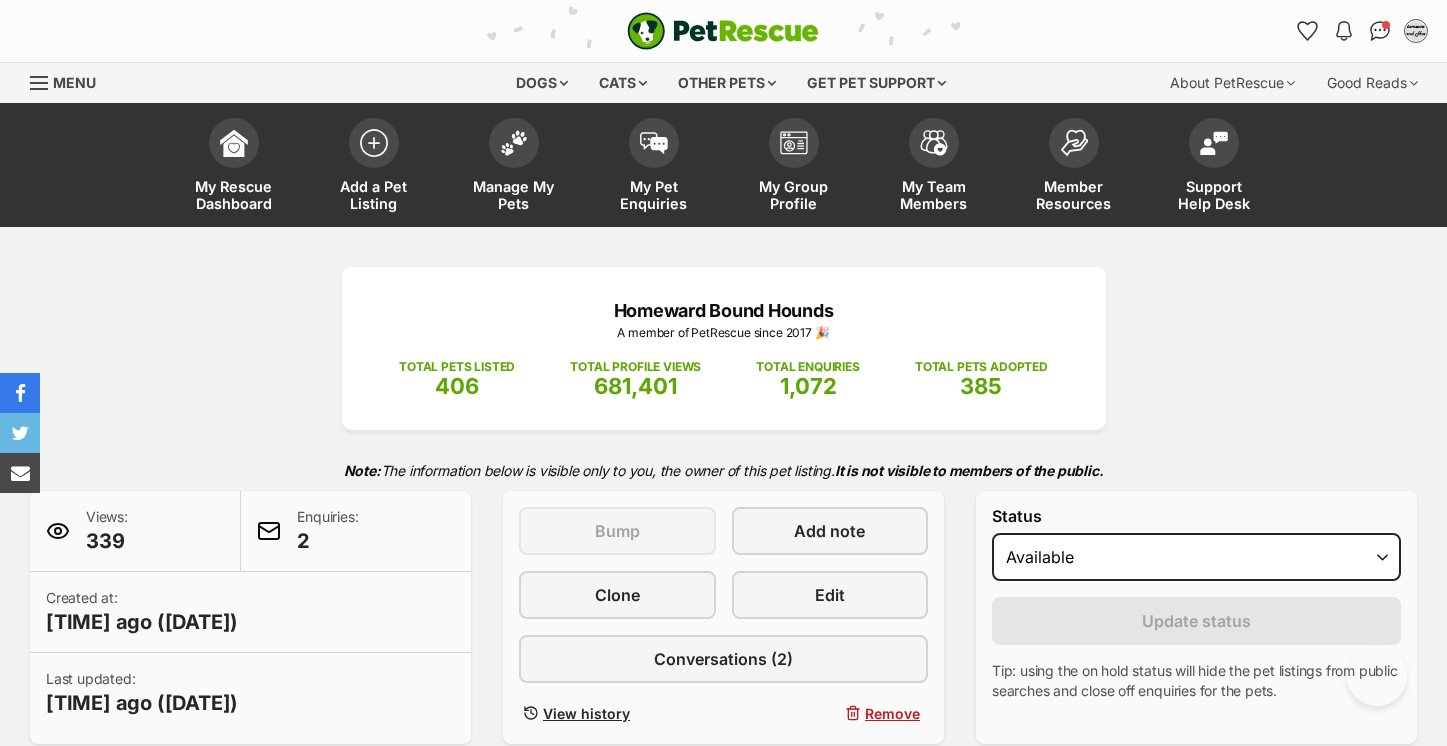 scroll, scrollTop: 0, scrollLeft: 0, axis: both 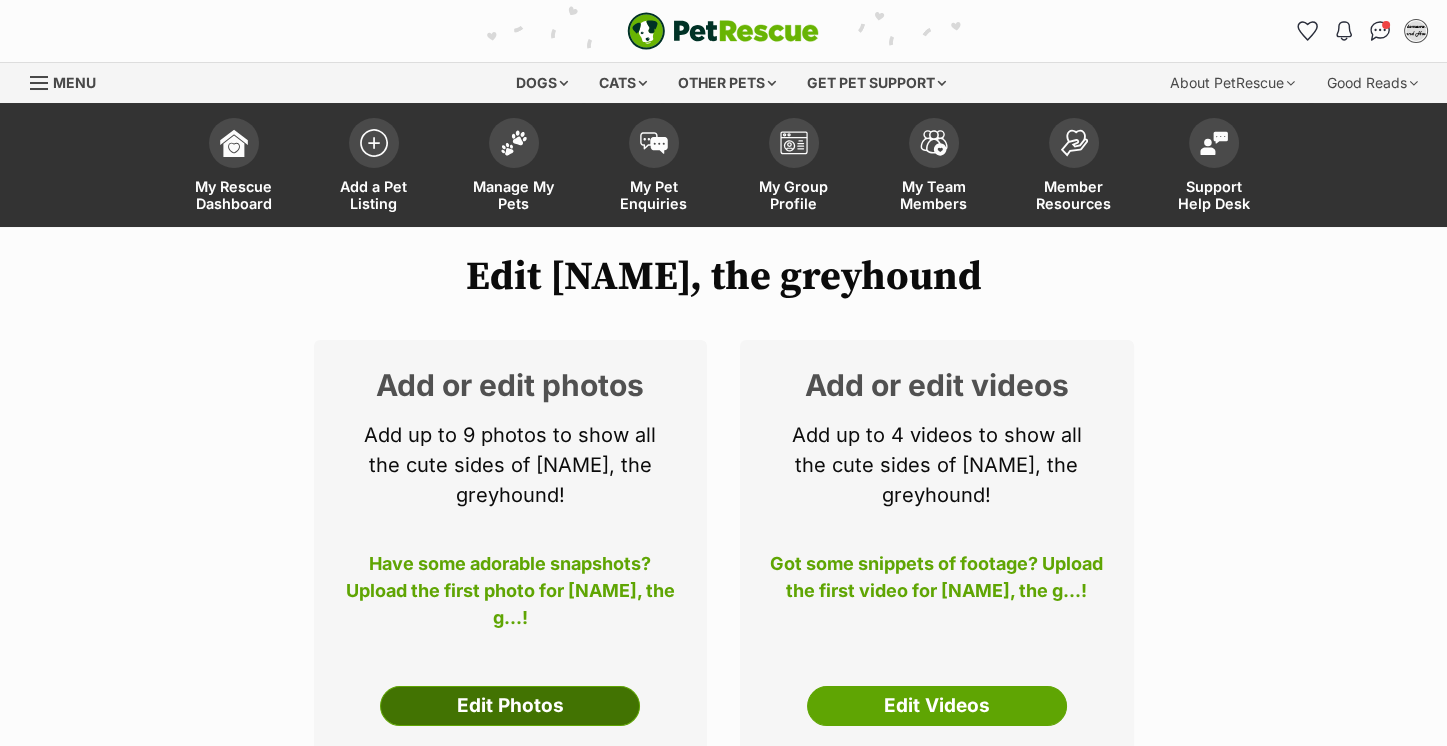 click on "Edit Photos" at bounding box center (510, 706) 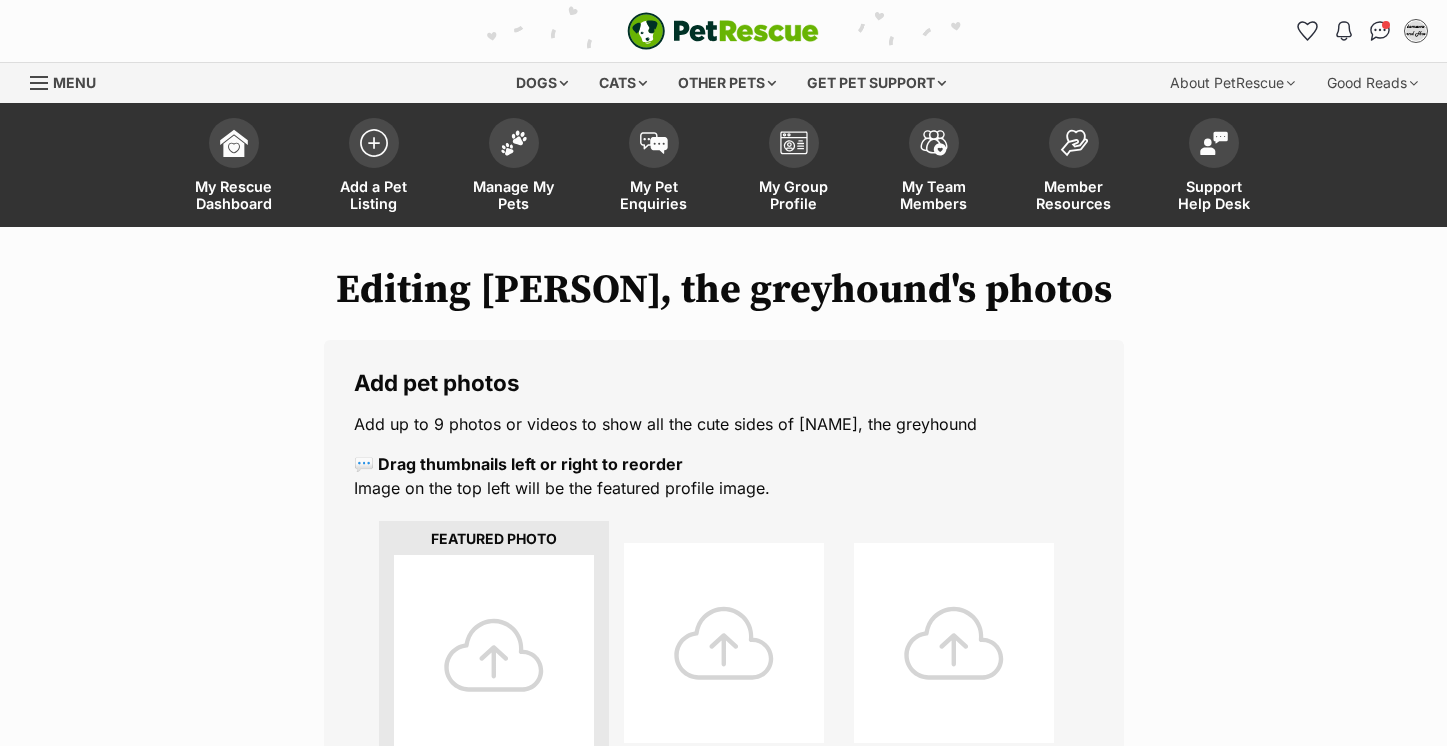 scroll, scrollTop: 0, scrollLeft: 0, axis: both 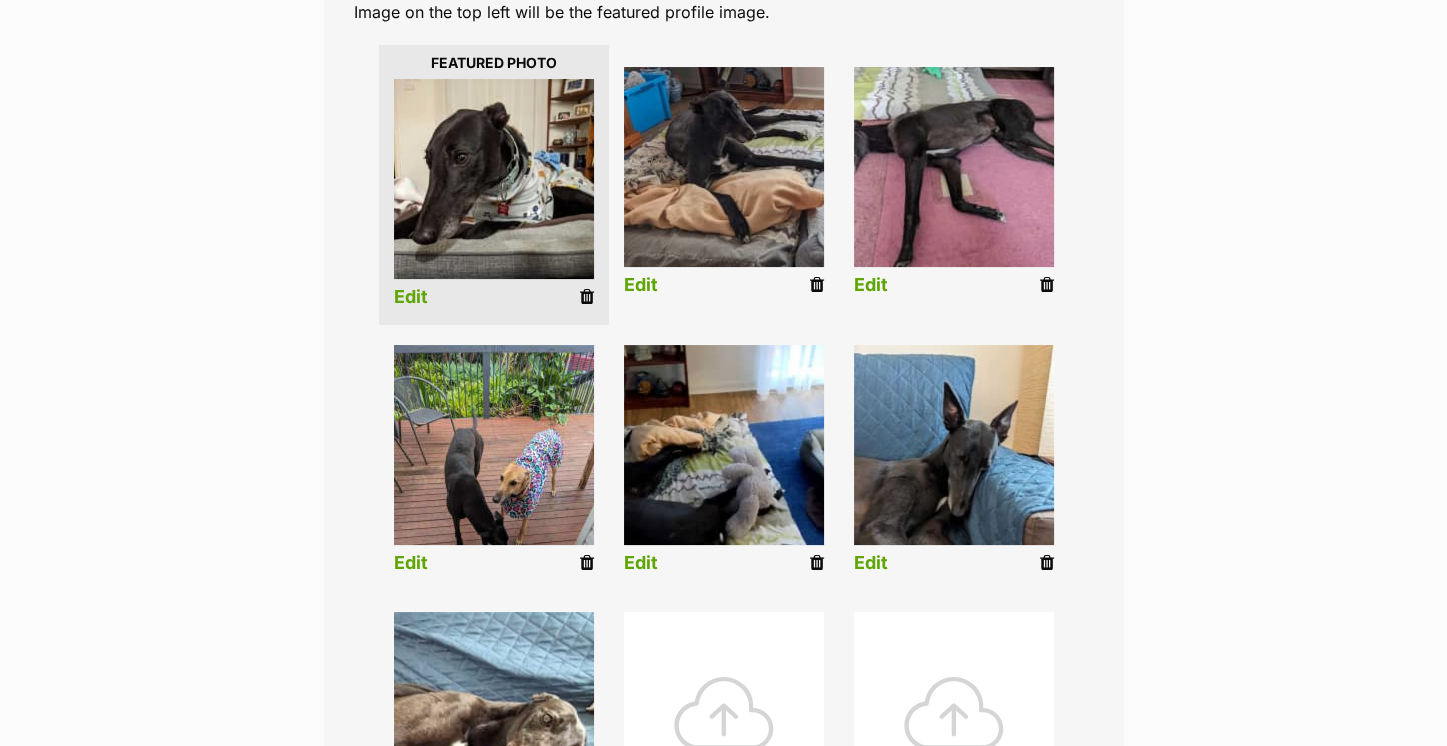 click at bounding box center (954, 445) 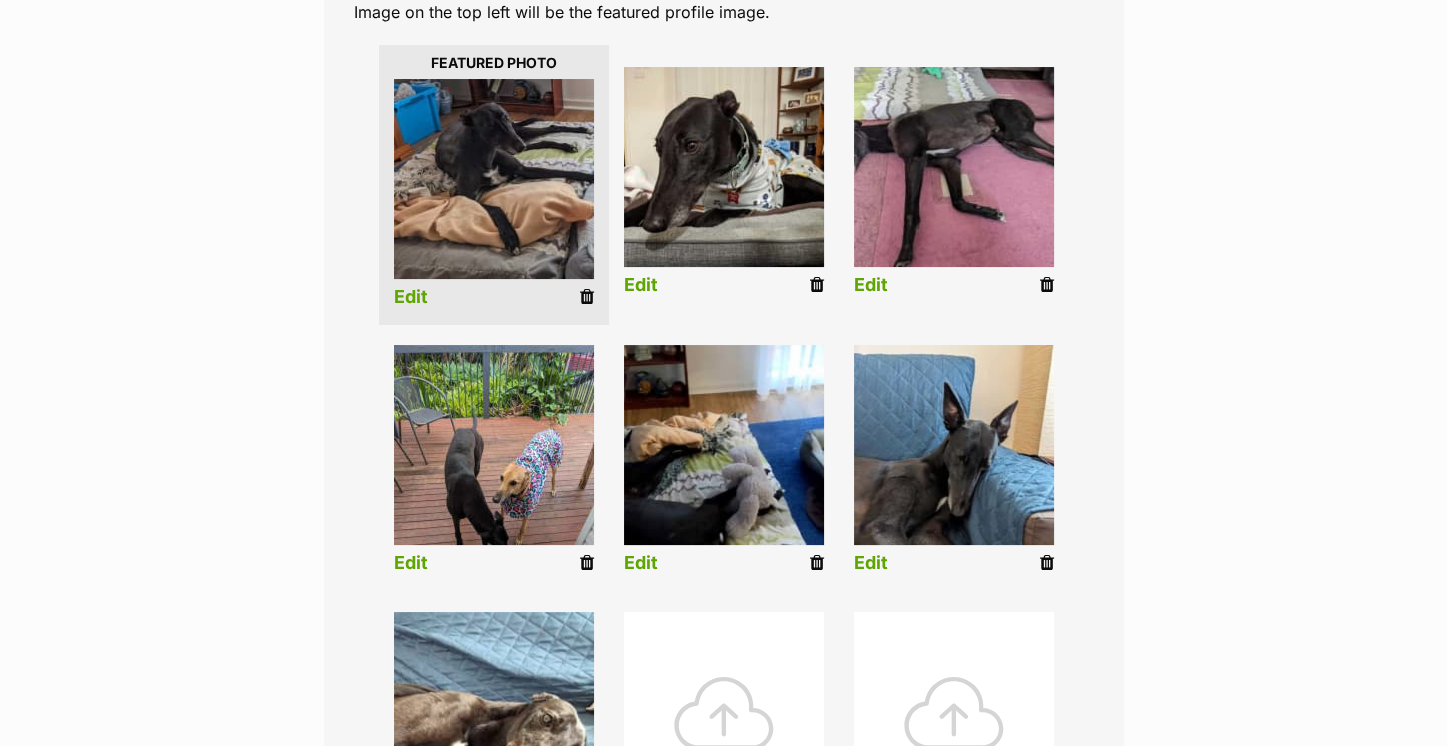 click on "Edit" at bounding box center [871, 285] 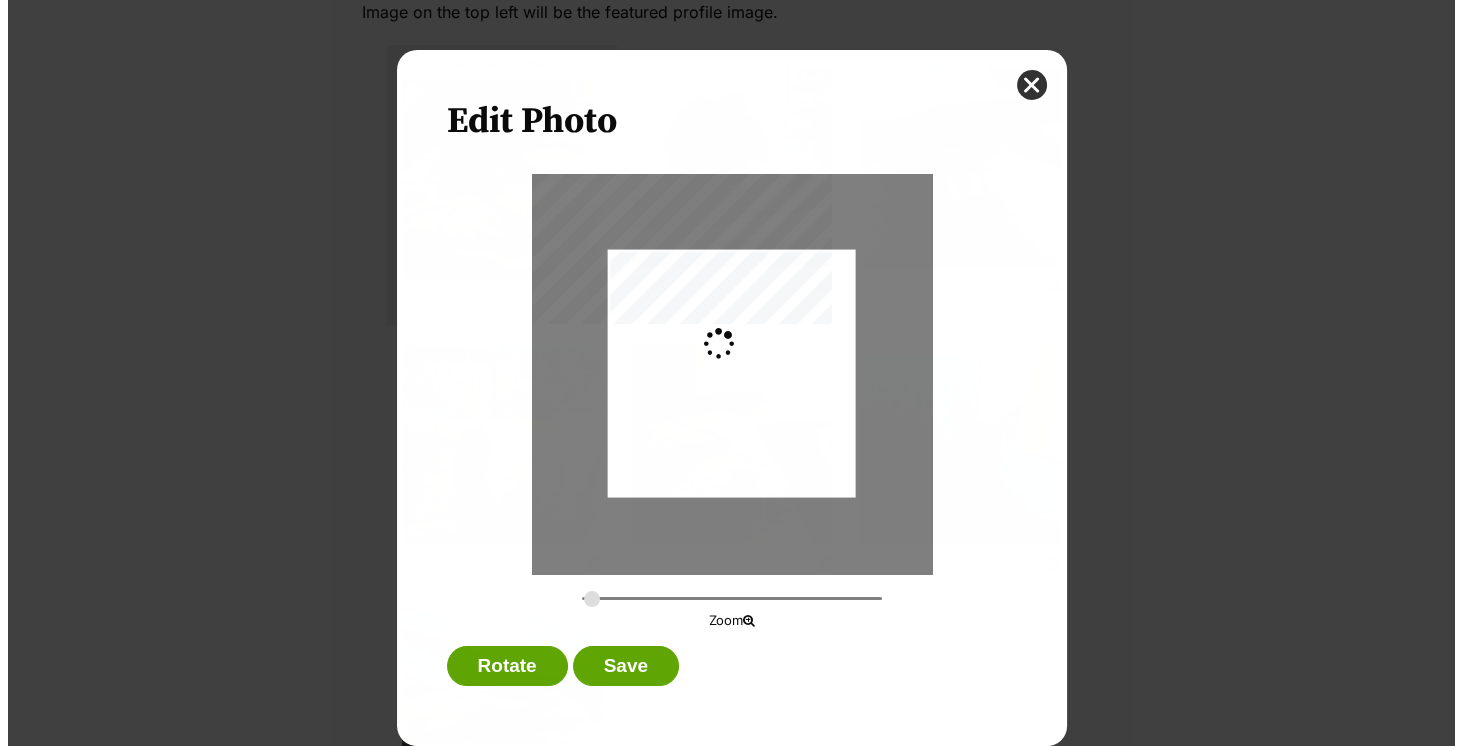 scroll, scrollTop: 0, scrollLeft: 0, axis: both 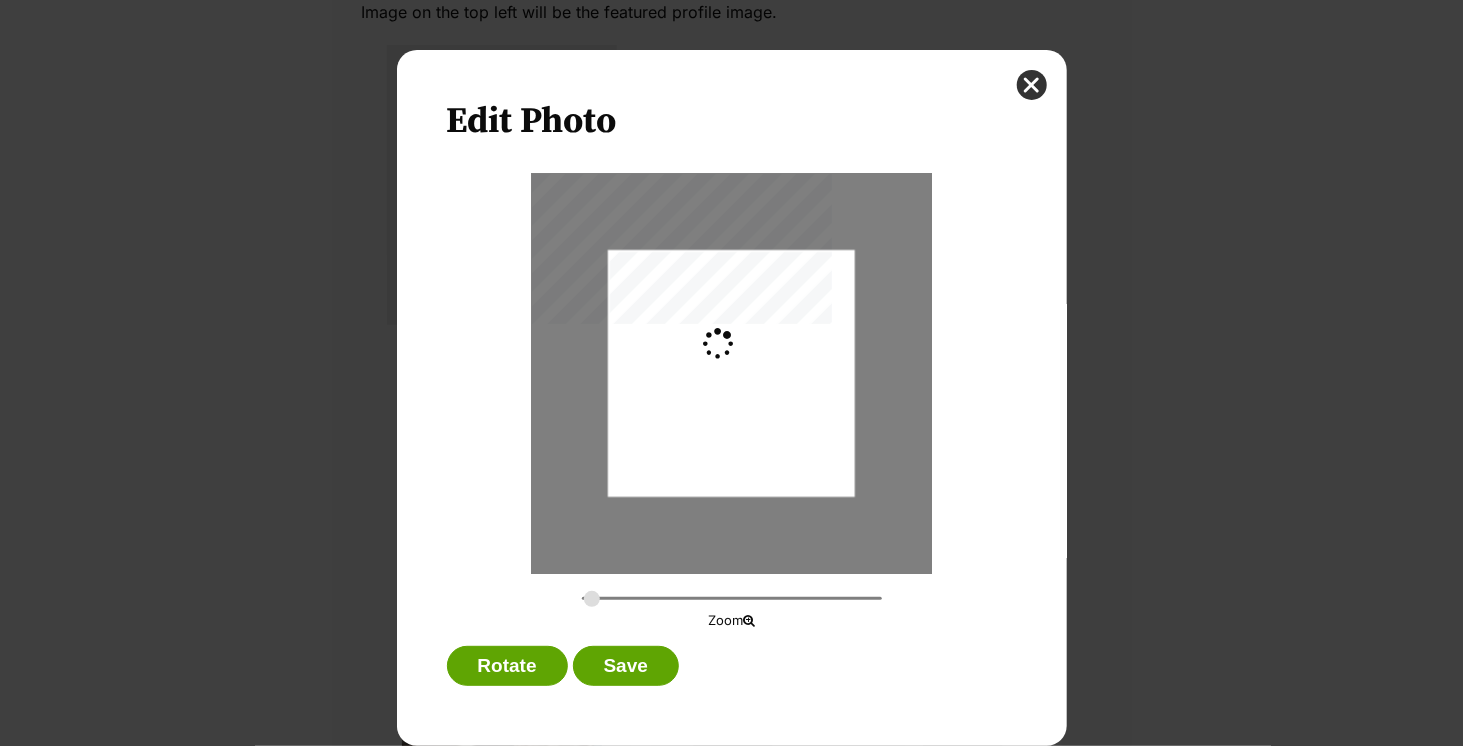 type on "0.3659" 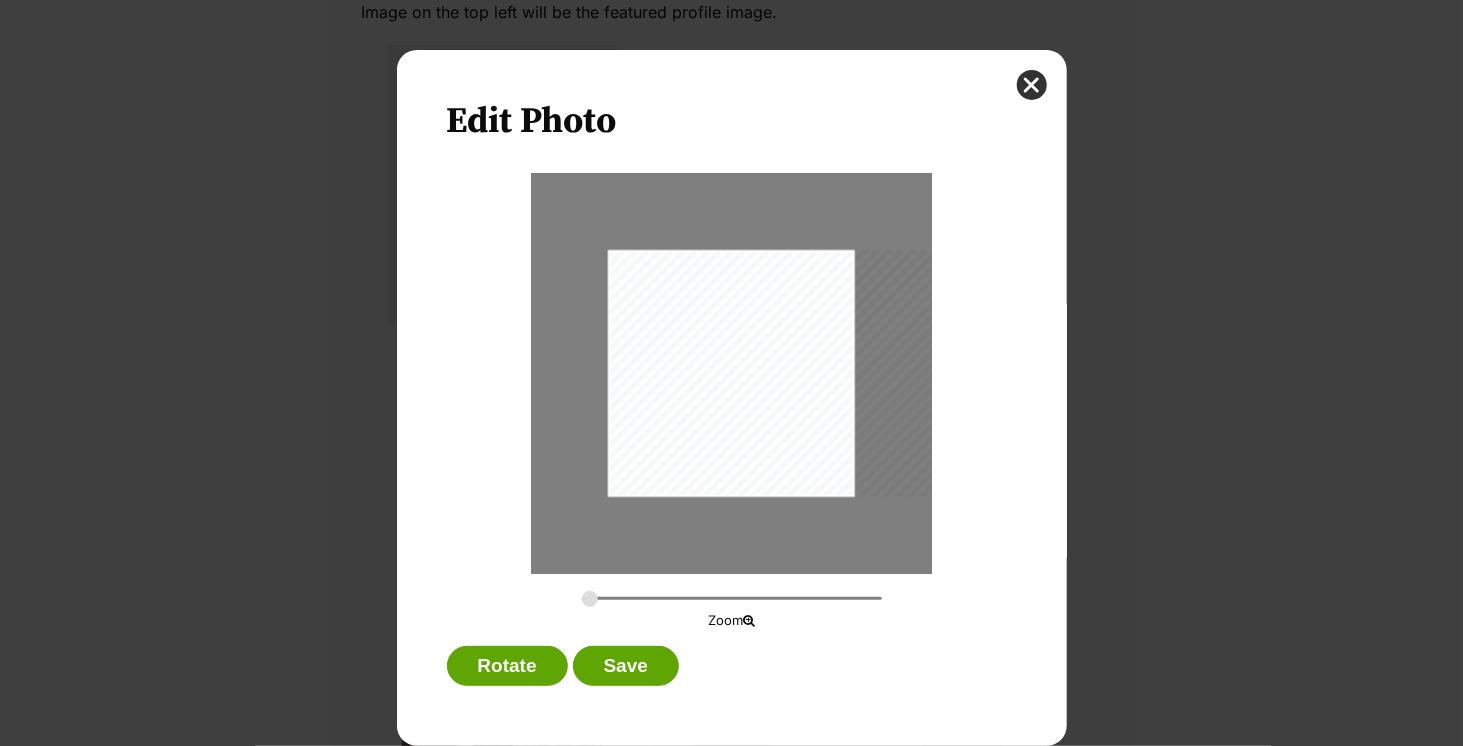 drag, startPoint x: 812, startPoint y: 341, endPoint x: 912, endPoint y: 339, distance: 100.02 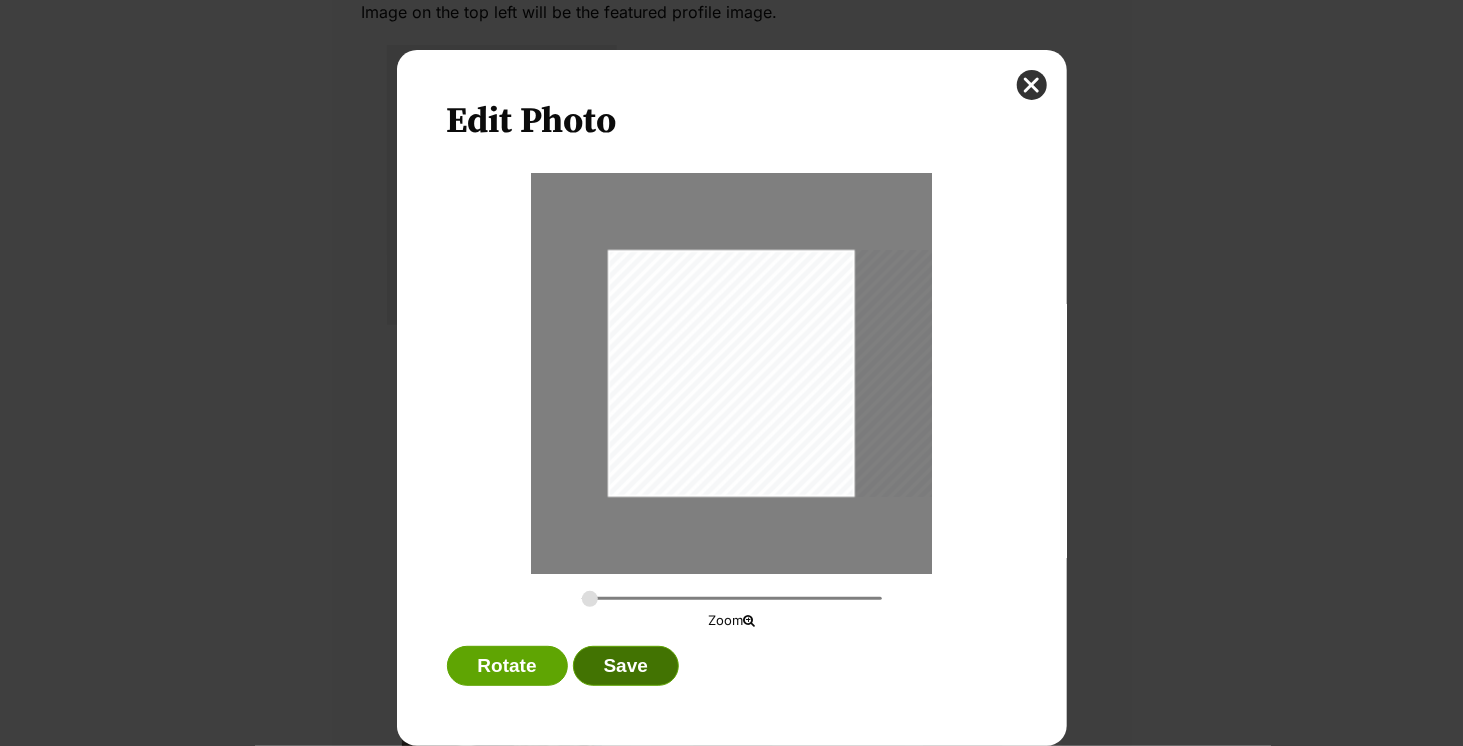 click on "Save" at bounding box center [626, 666] 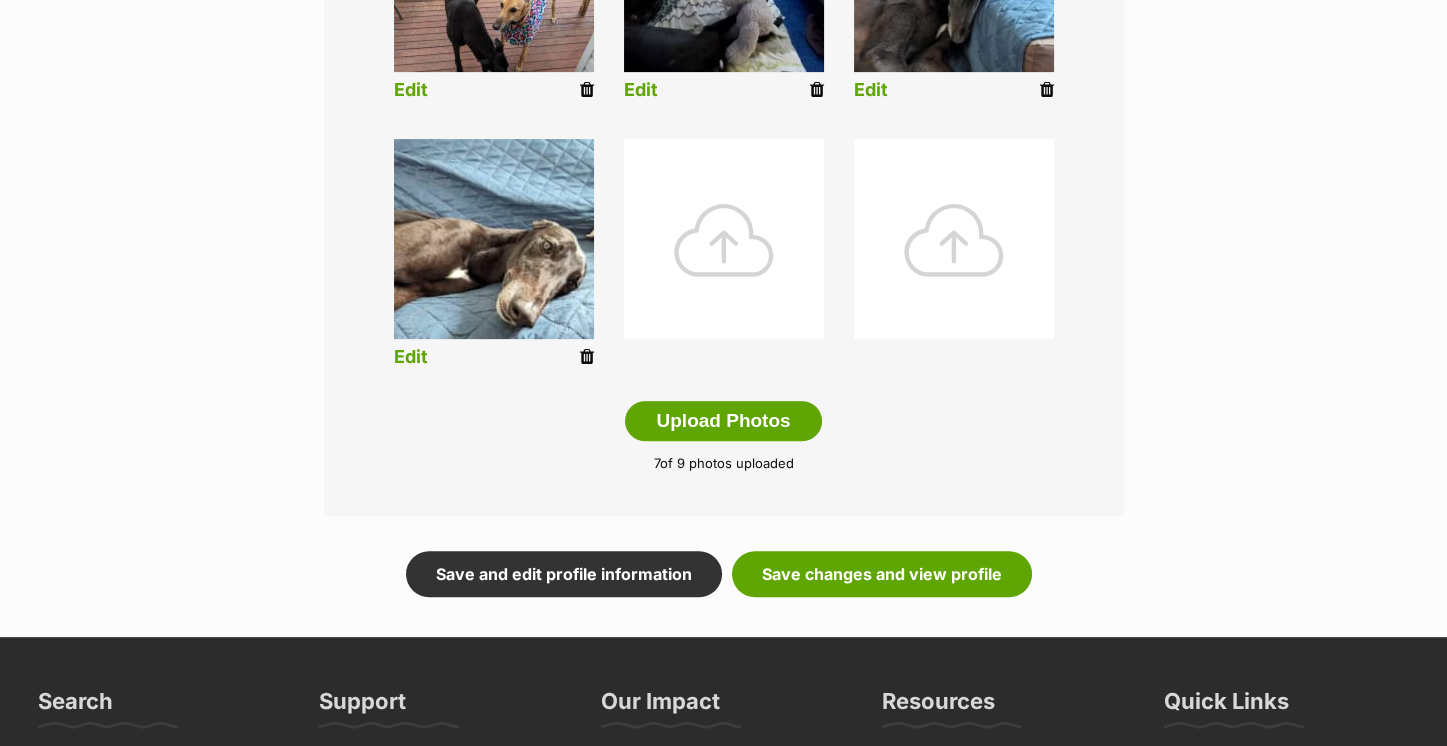 scroll, scrollTop: 948, scrollLeft: 0, axis: vertical 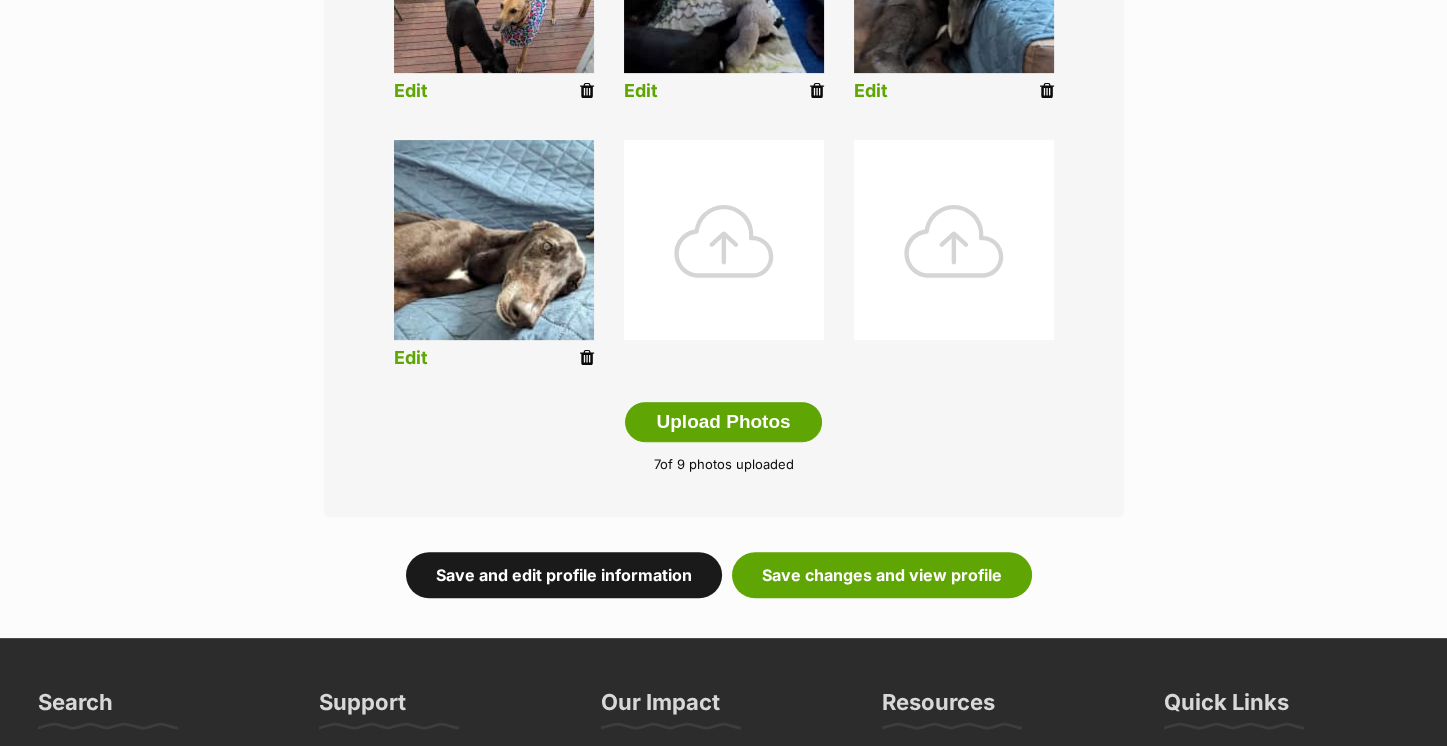 click on "Save and edit profile information" at bounding box center [564, 575] 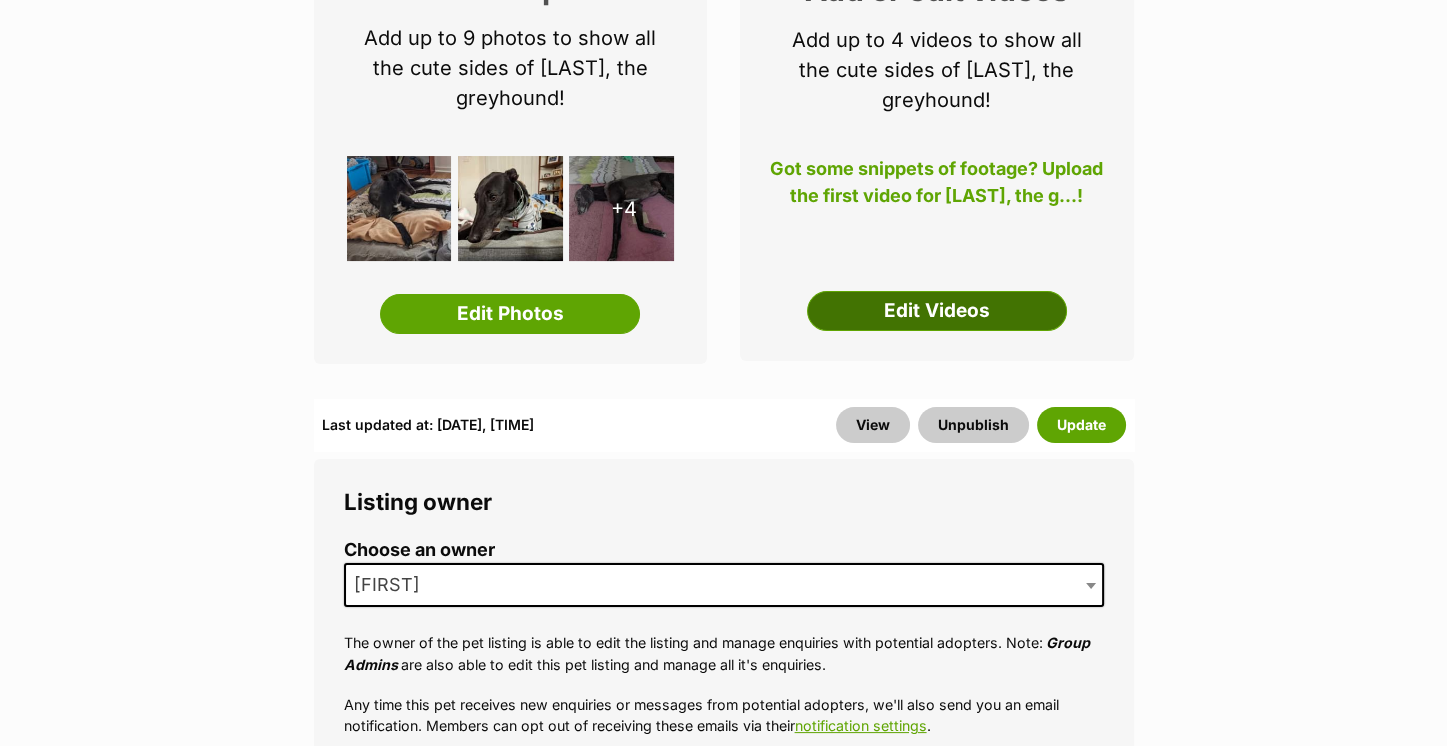 click on "Edit Videos" at bounding box center [937, 311] 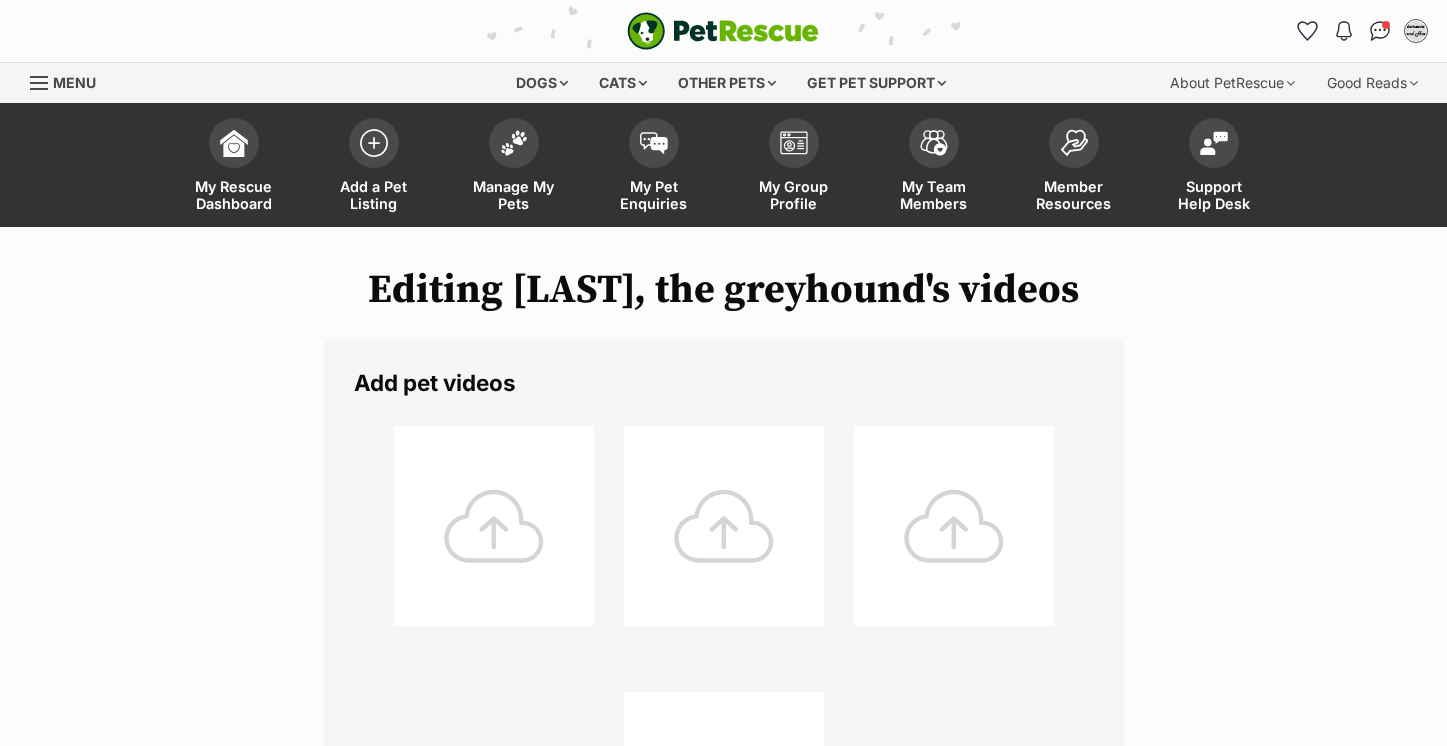 scroll, scrollTop: 0, scrollLeft: 0, axis: both 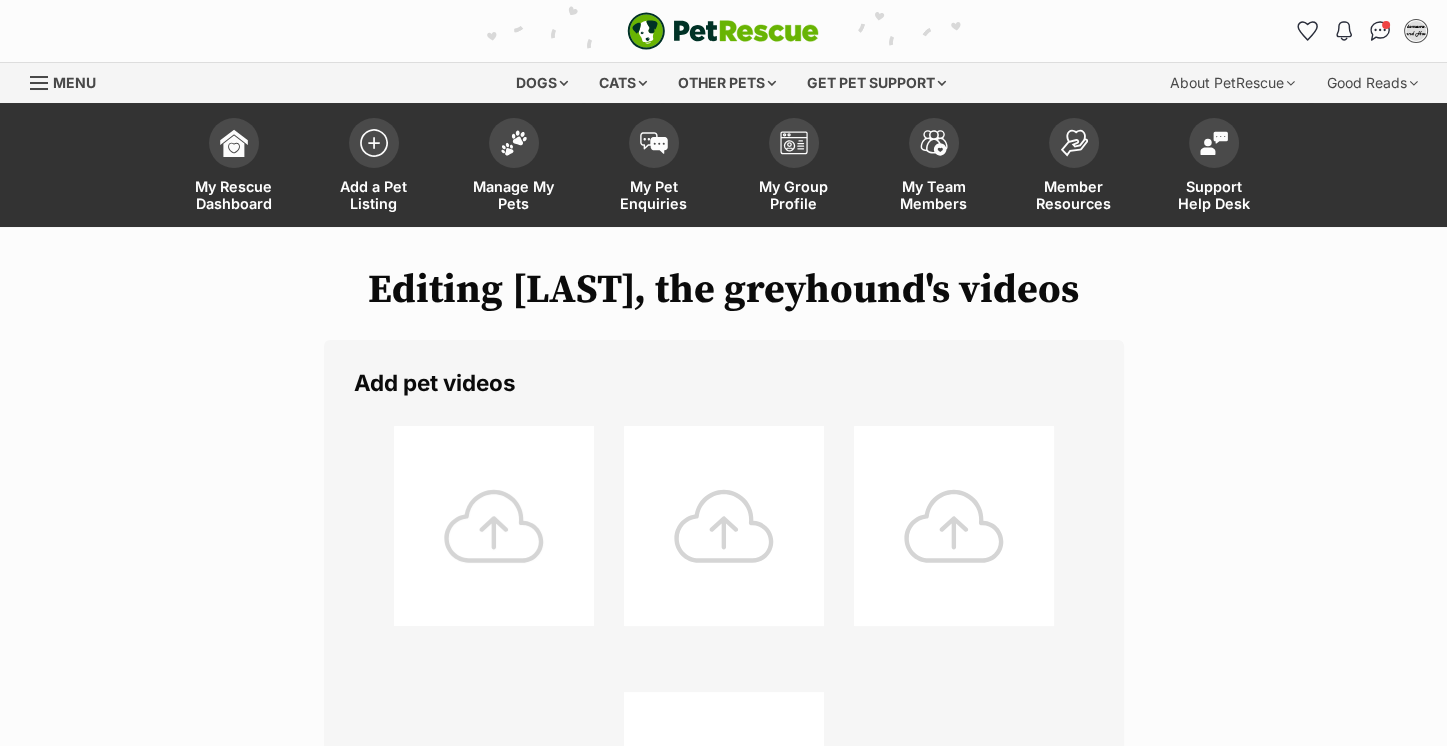 click at bounding box center (494, 526) 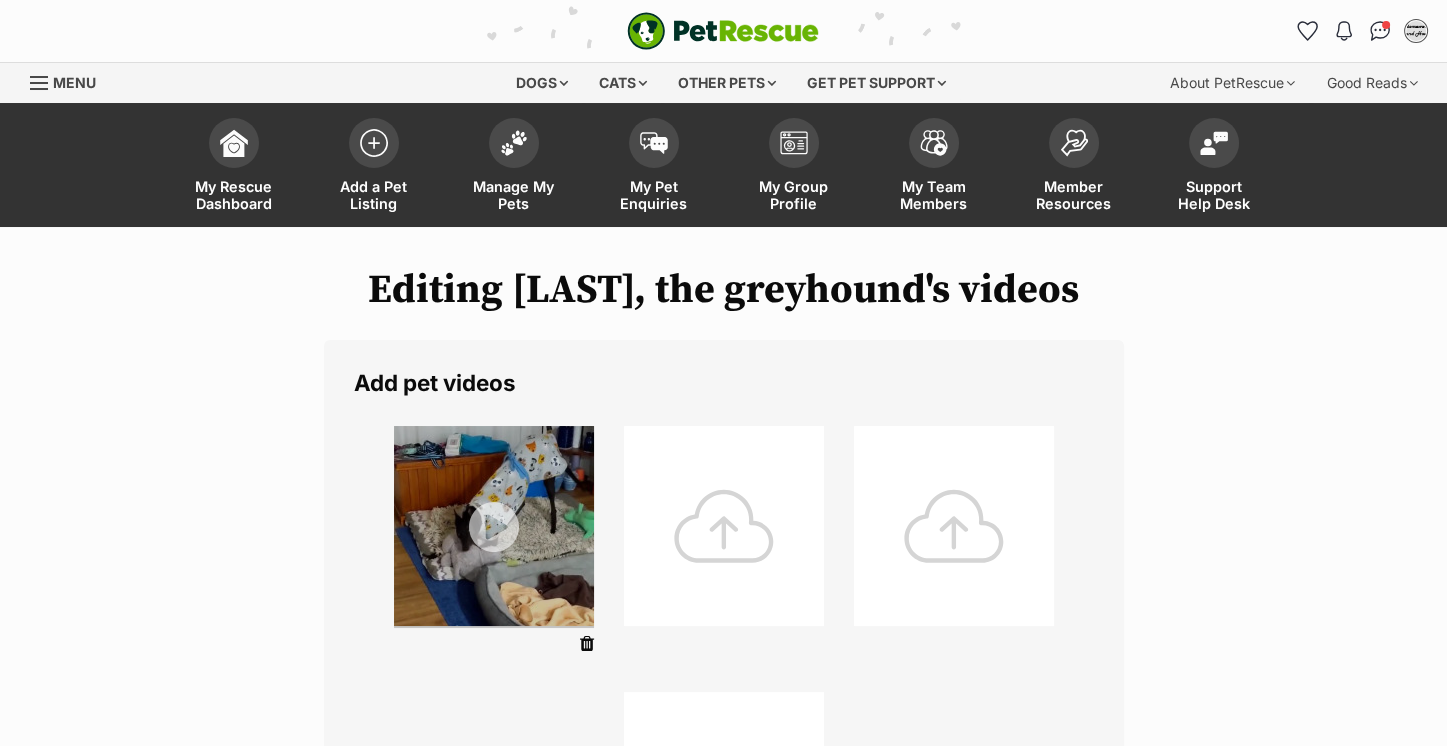scroll, scrollTop: 446, scrollLeft: 0, axis: vertical 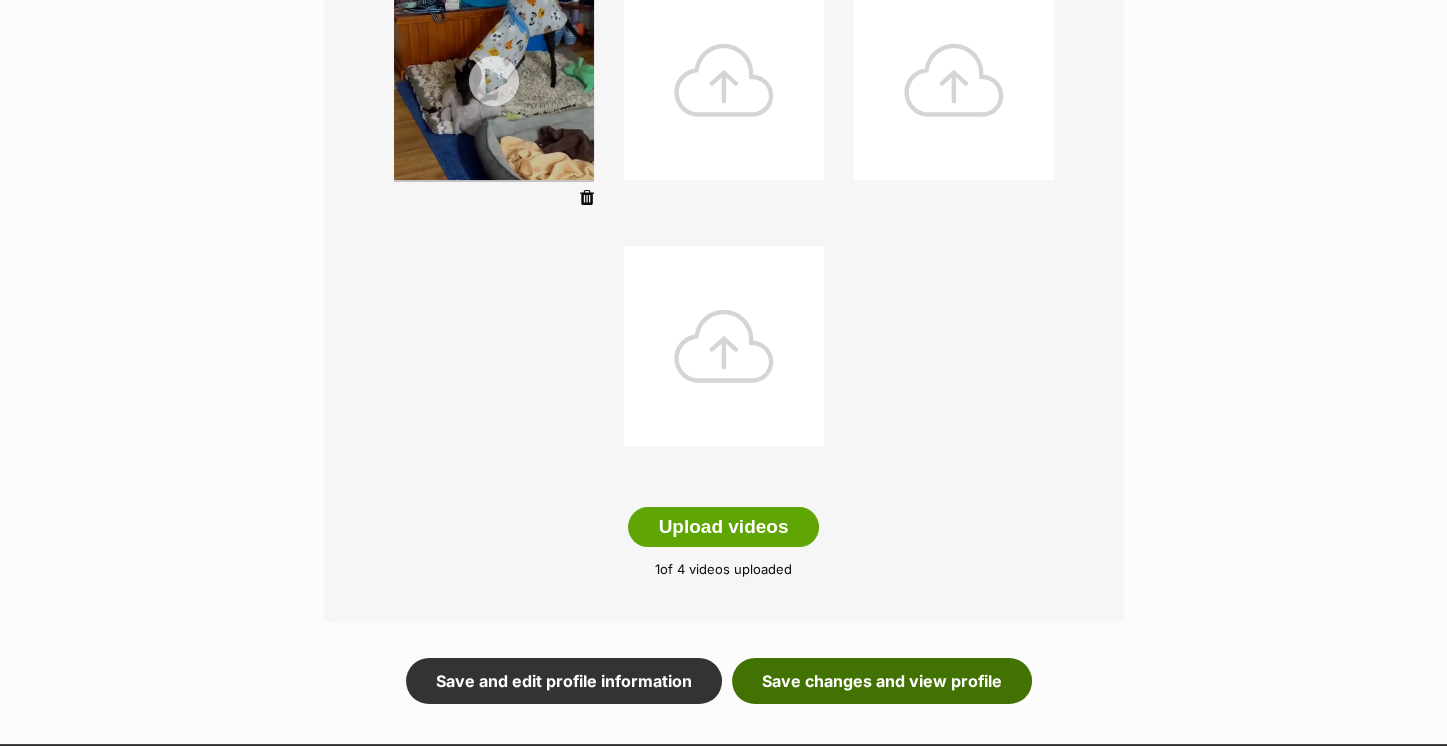 click on "Save changes and view profile" at bounding box center (882, 681) 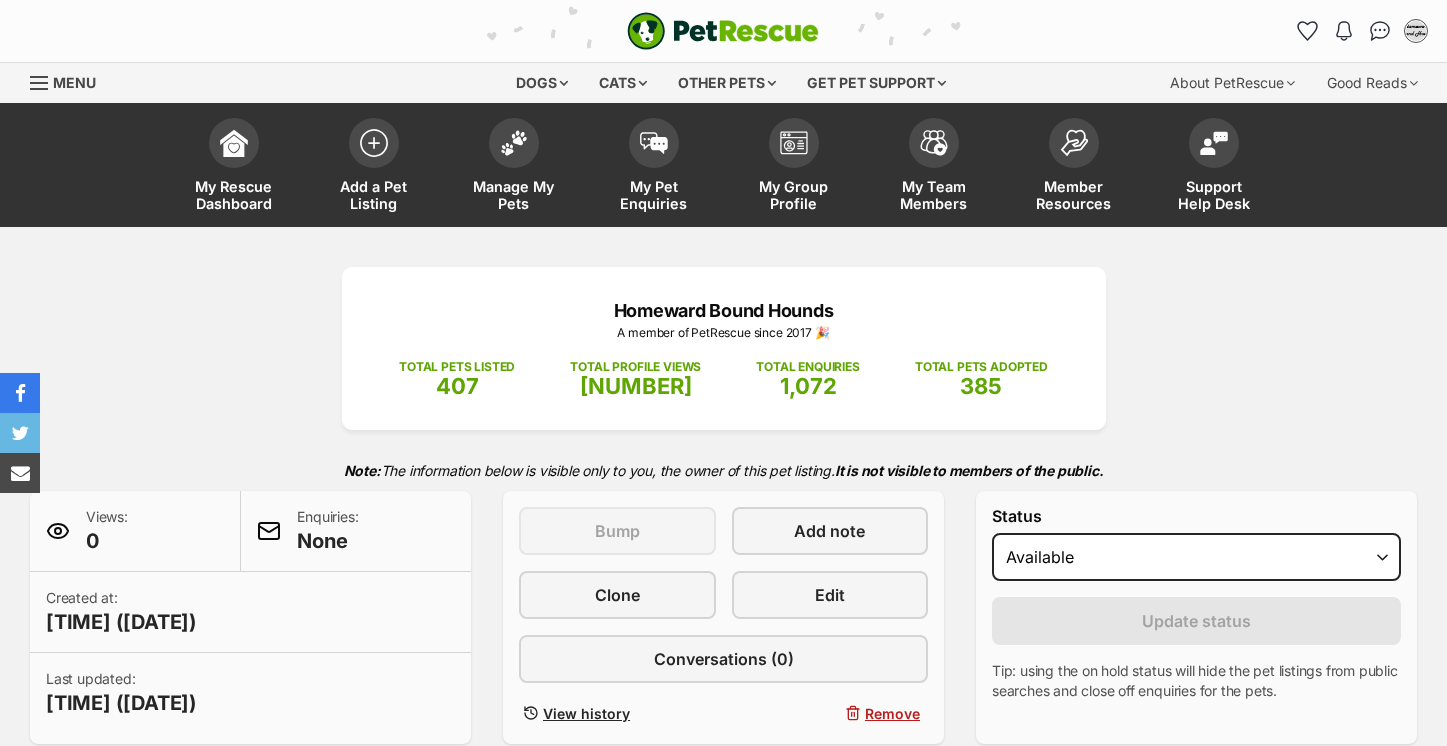 scroll, scrollTop: 0, scrollLeft: 0, axis: both 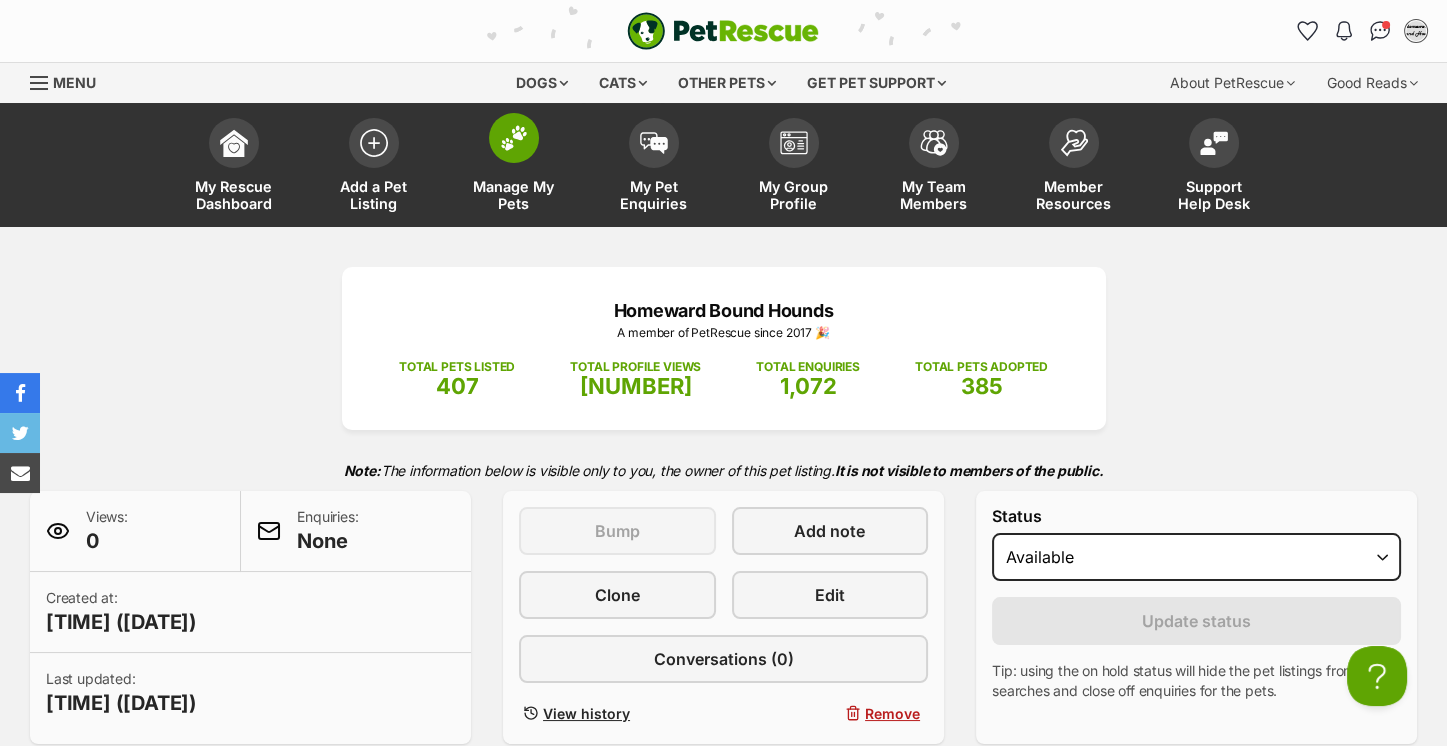 click at bounding box center [514, 138] 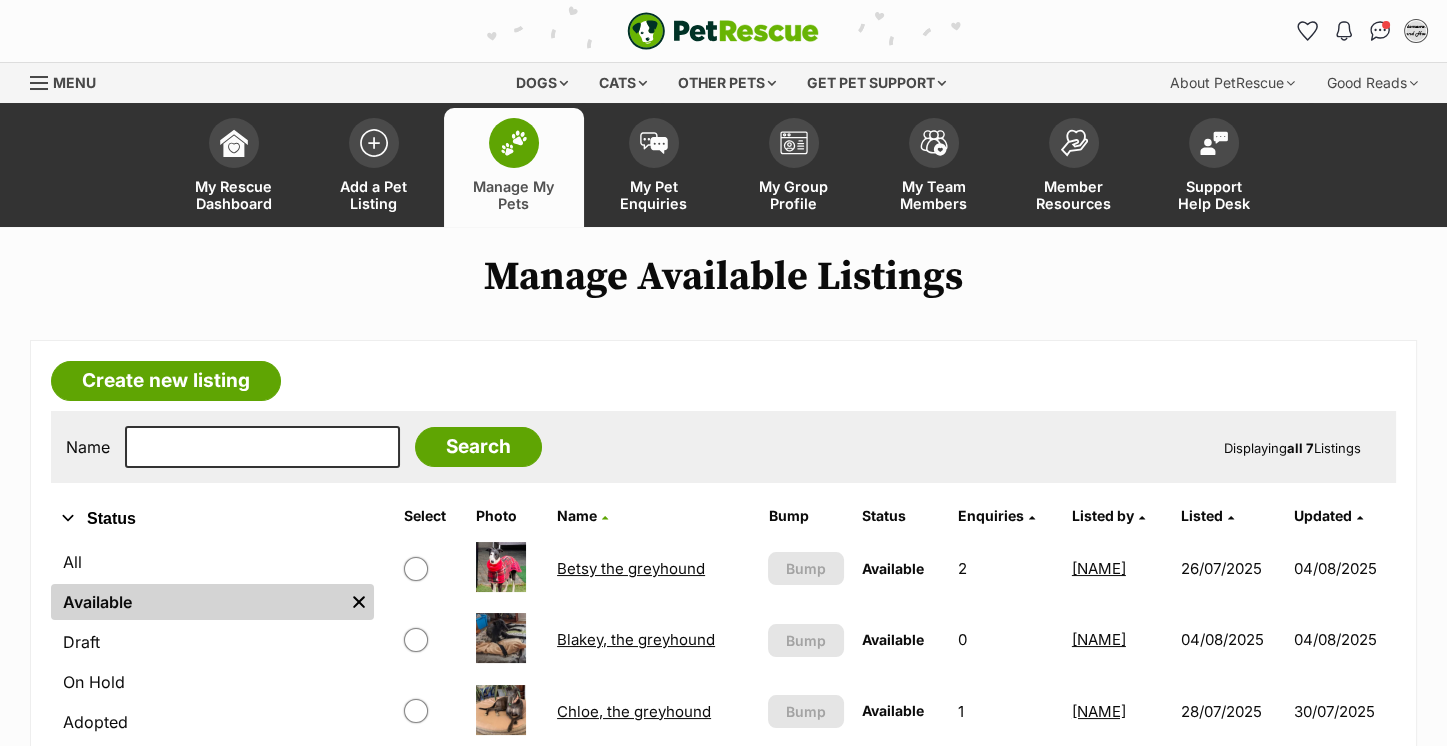 scroll, scrollTop: 569, scrollLeft: 0, axis: vertical 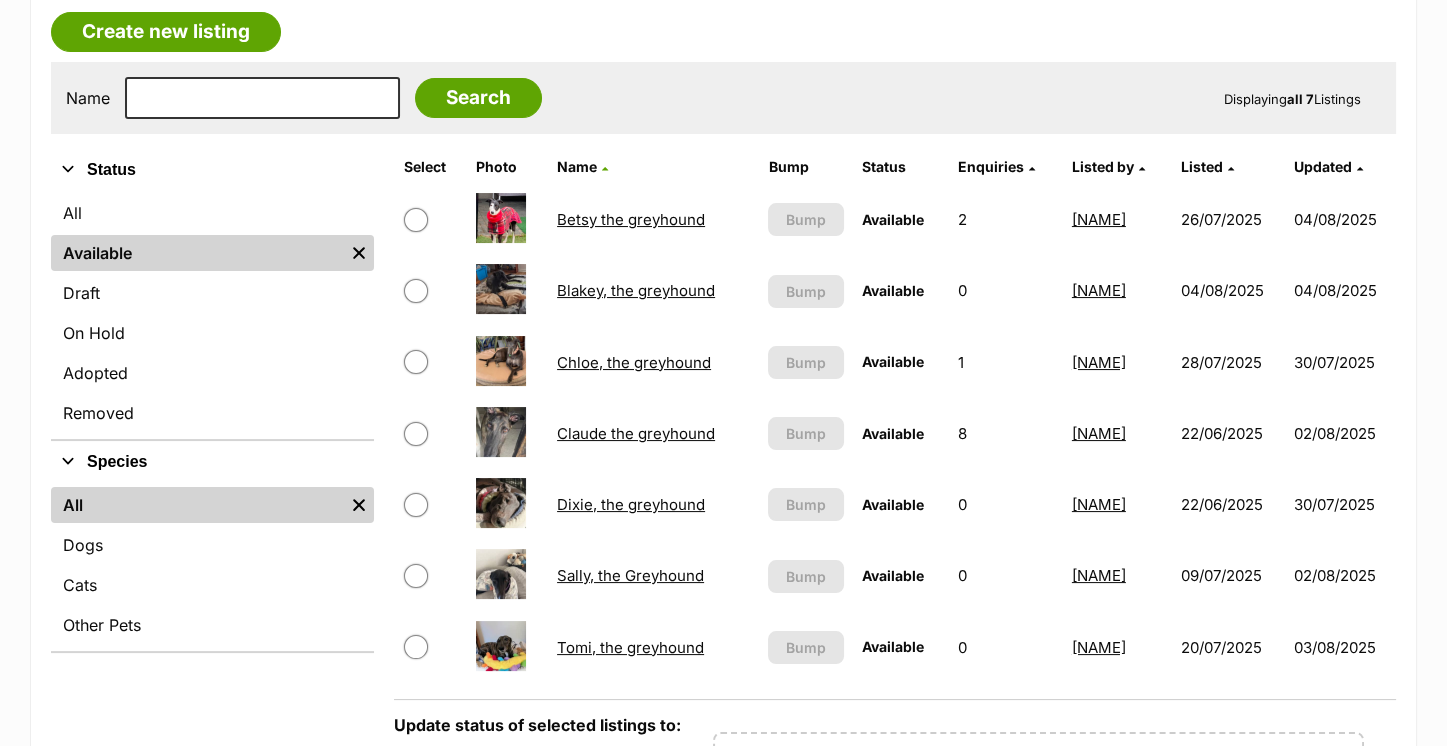 click on "Claude the greyhound" at bounding box center (636, 433) 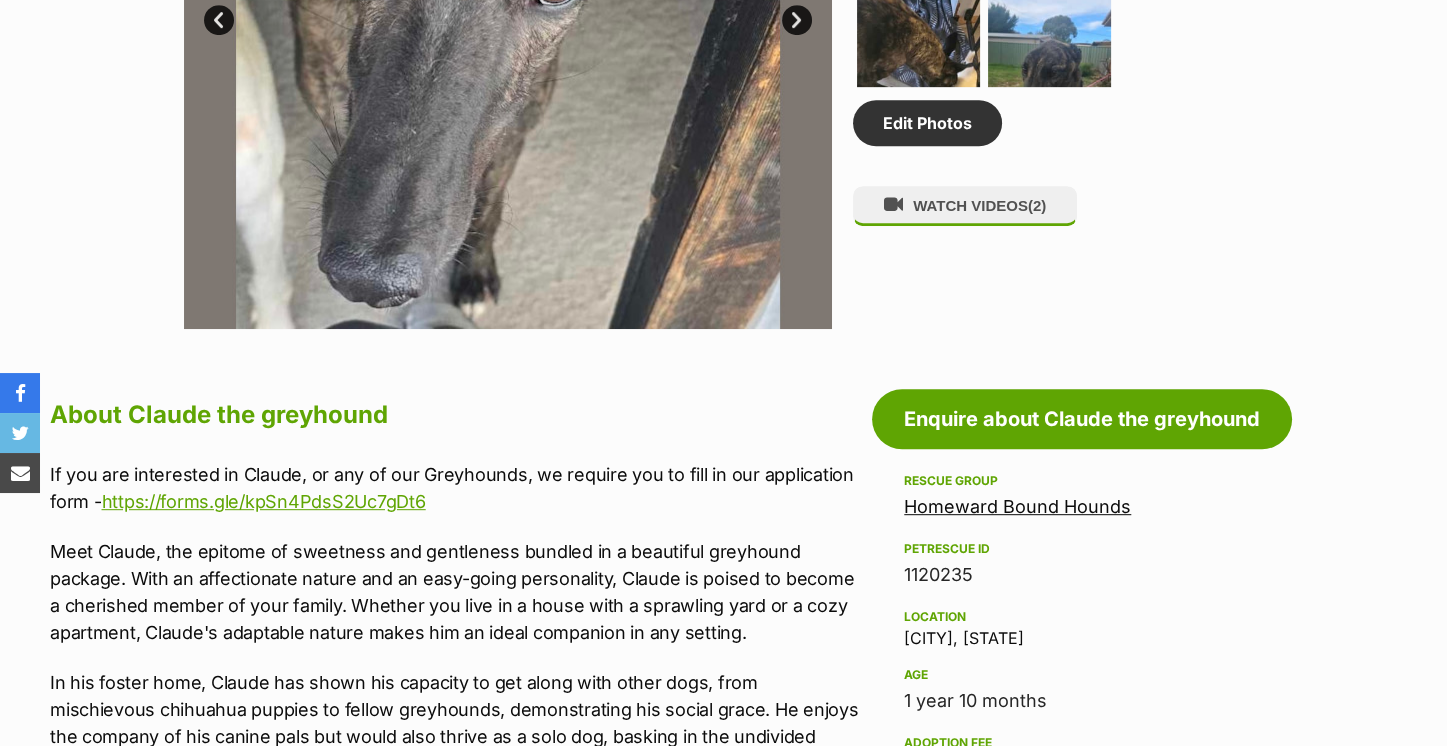 scroll, scrollTop: 1373, scrollLeft: 0, axis: vertical 